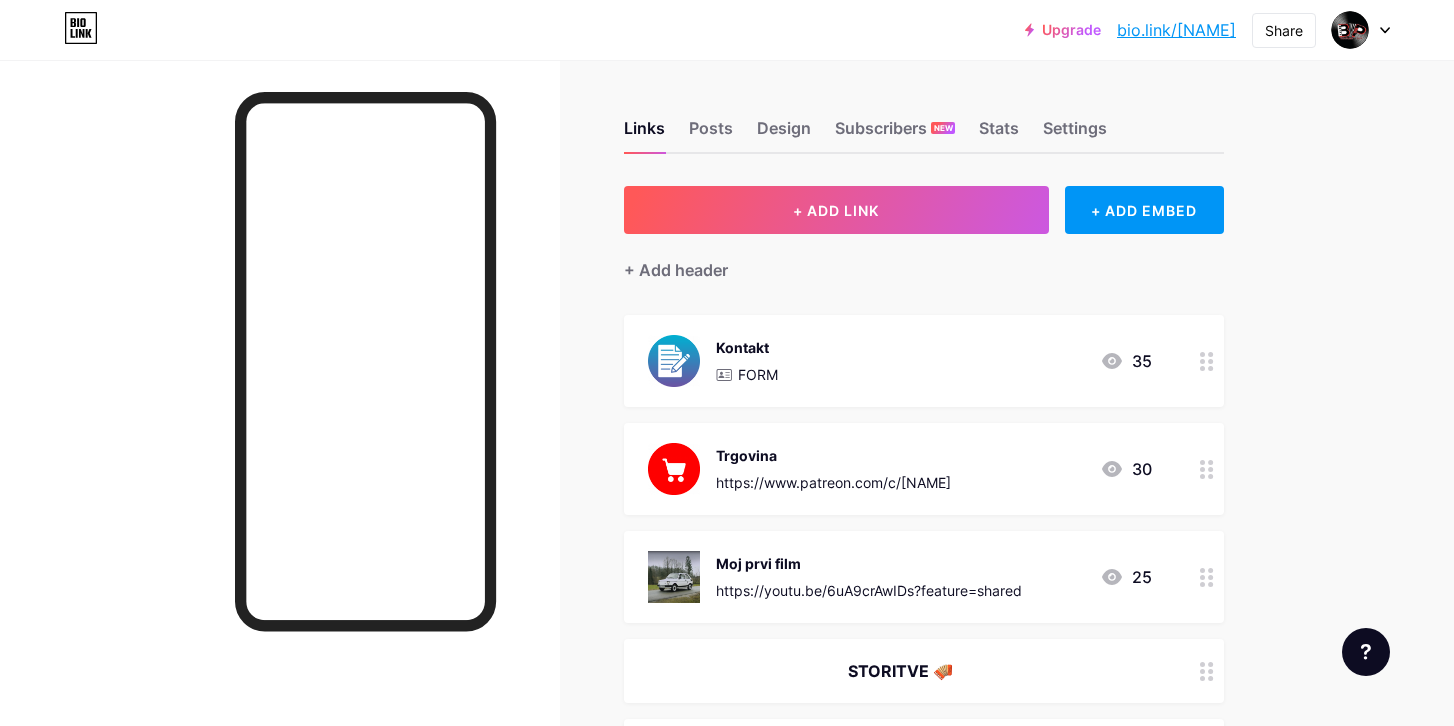 scroll, scrollTop: 0, scrollLeft: 0, axis: both 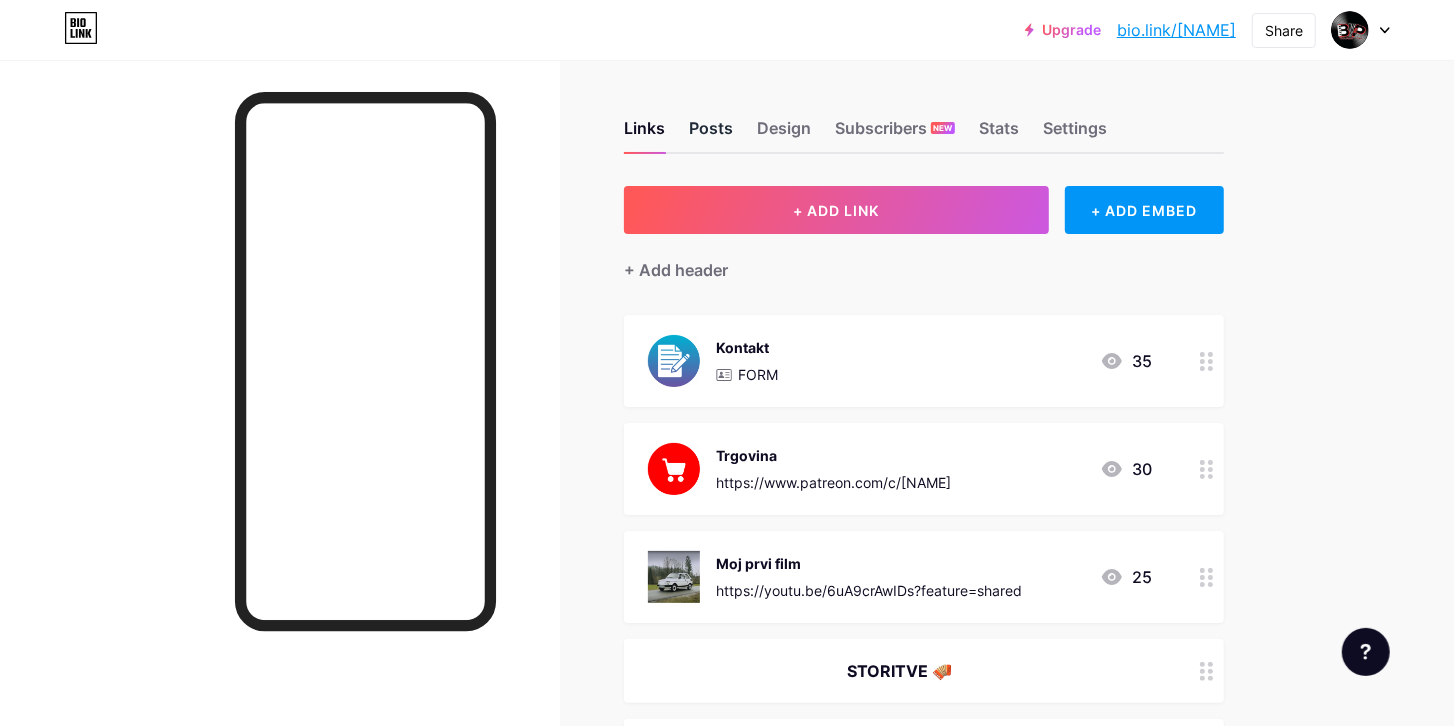 click on "Posts" at bounding box center (711, 134) 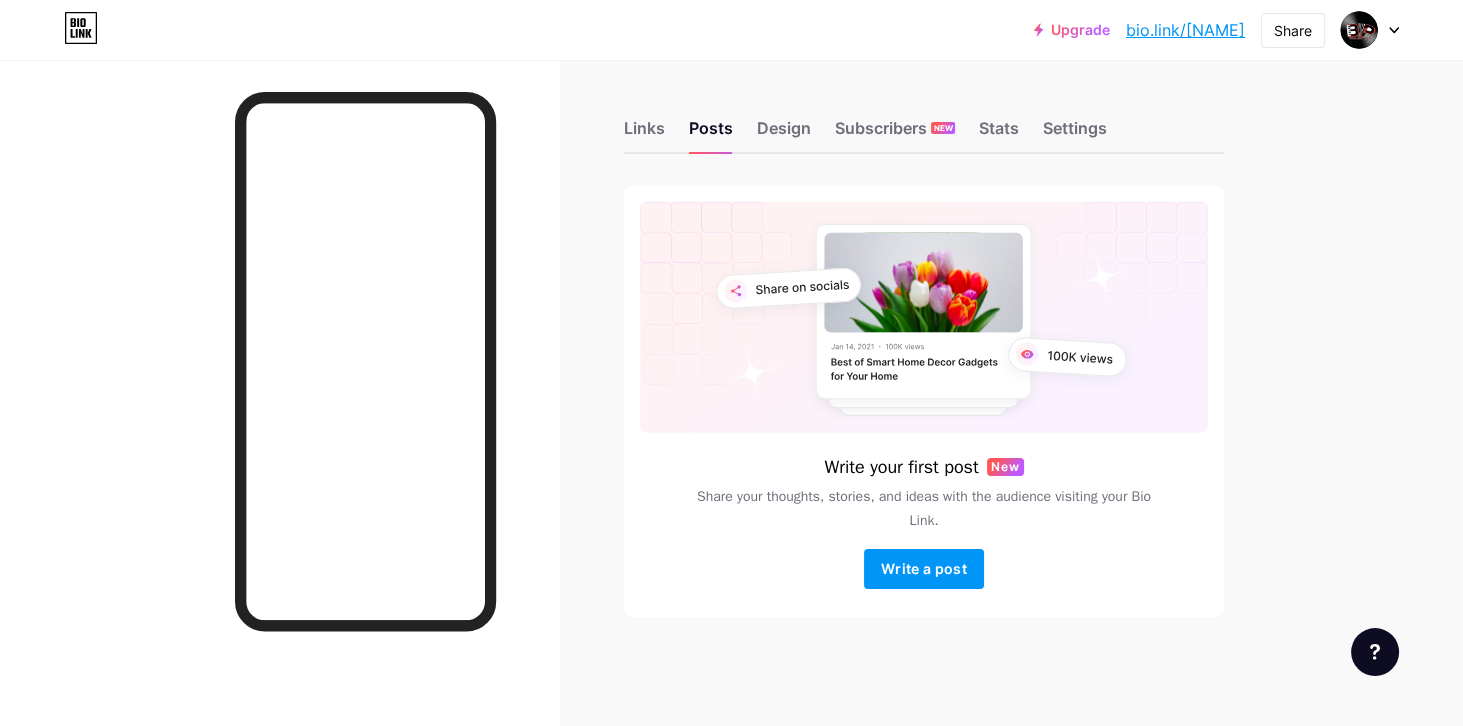 click on "Links
Posts
Design
Subscribers
NEW
Stats
Settings" at bounding box center [924, 119] 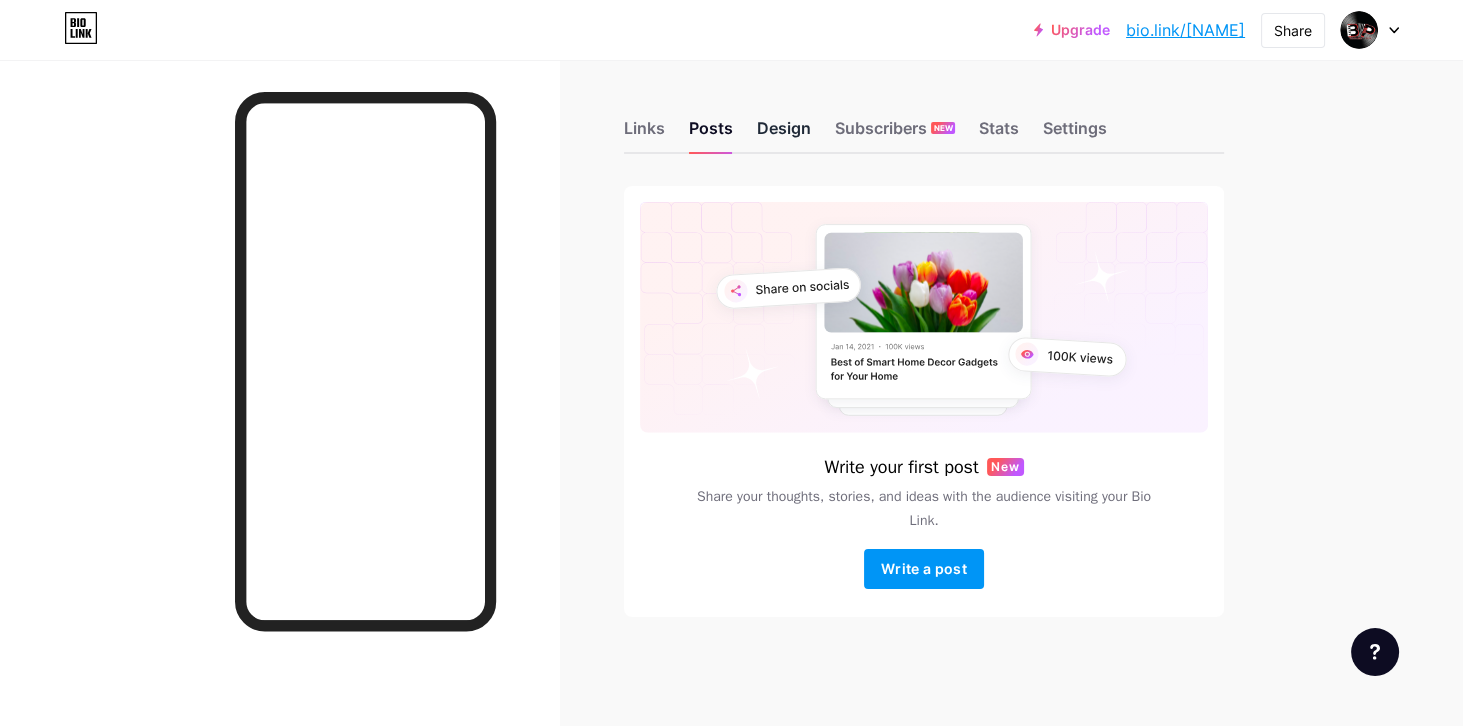 click on "Design" at bounding box center [784, 134] 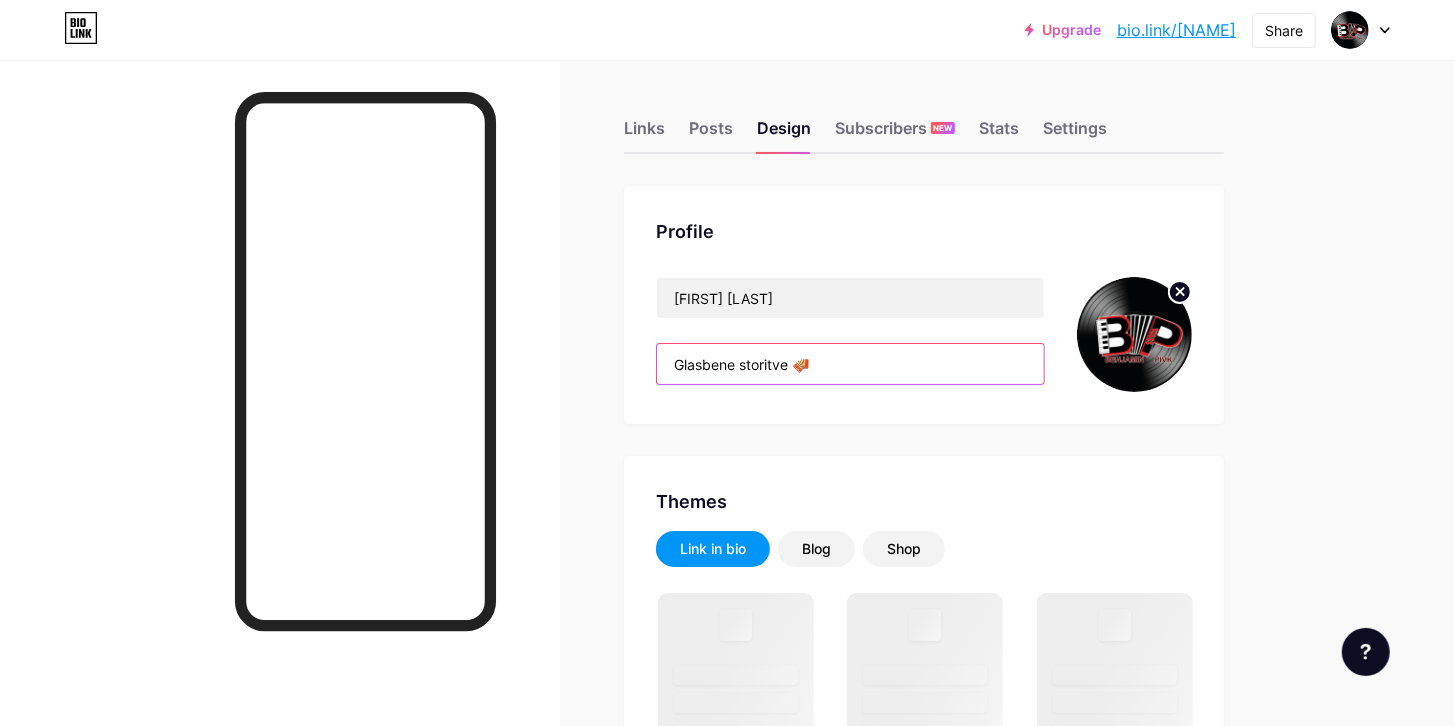 drag, startPoint x: 814, startPoint y: 365, endPoint x: 598, endPoint y: 361, distance: 216.03703 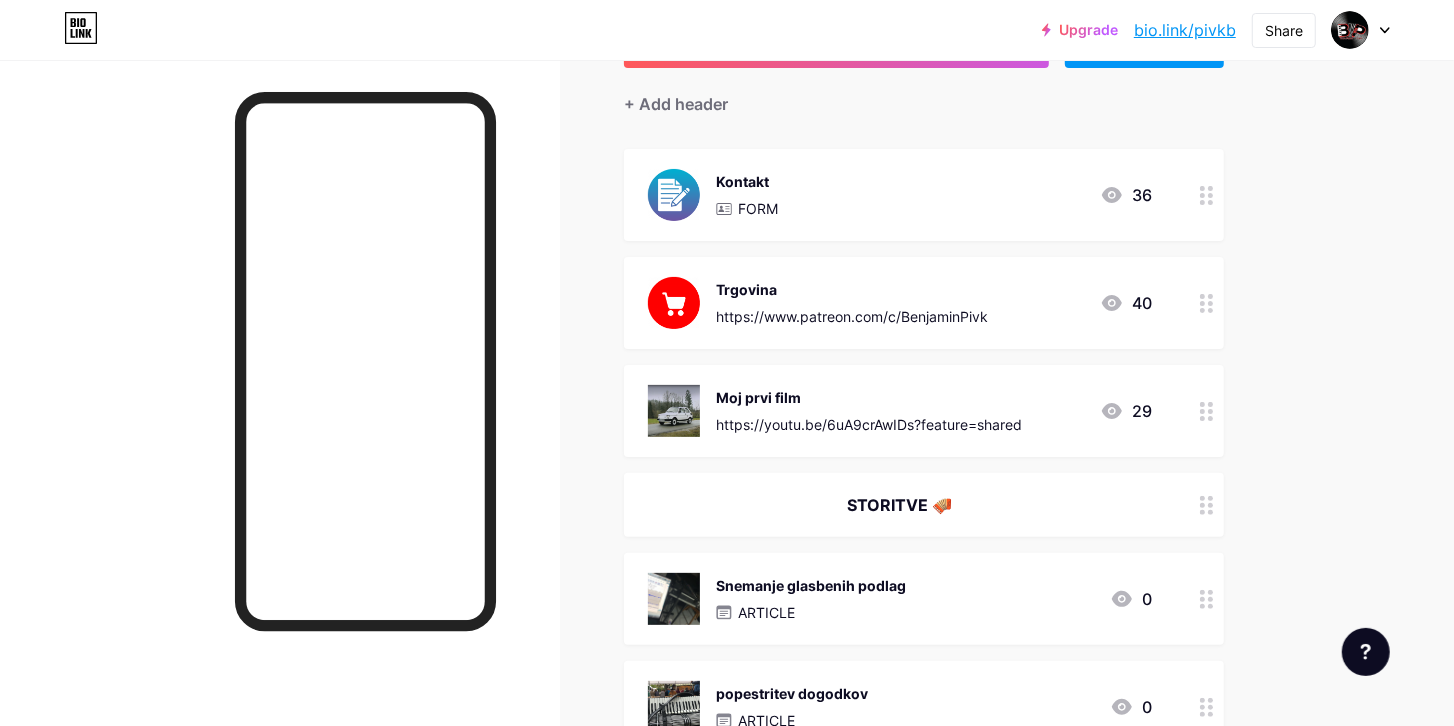 scroll, scrollTop: 0, scrollLeft: 0, axis: both 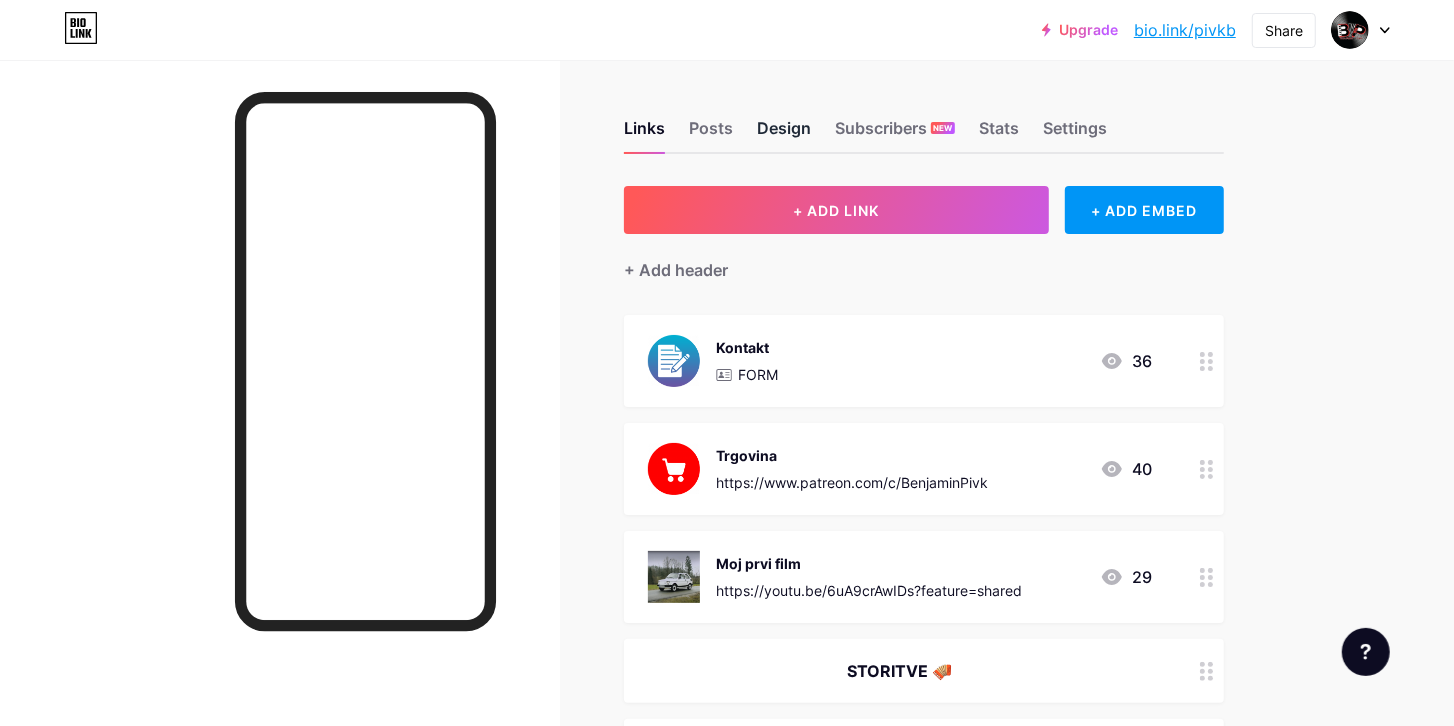 click on "Design" at bounding box center (784, 134) 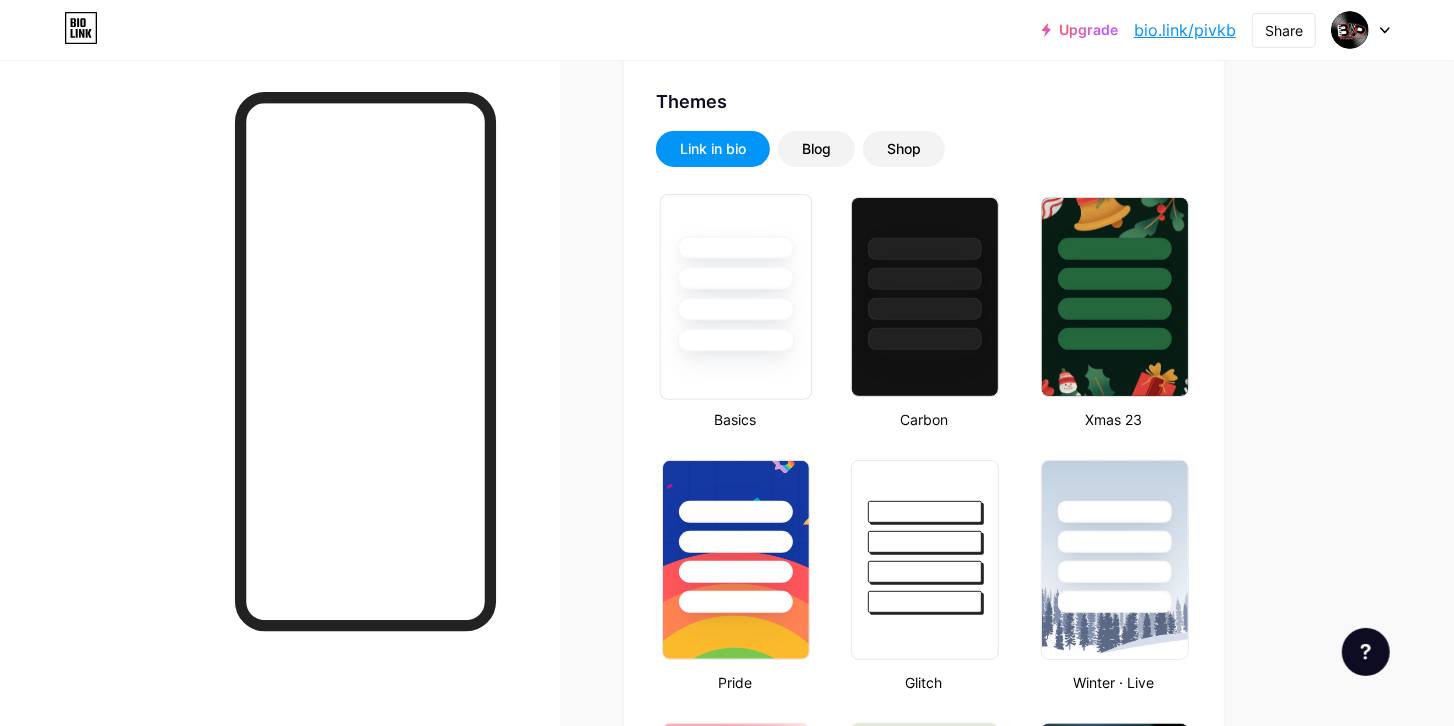 scroll, scrollTop: 0, scrollLeft: 0, axis: both 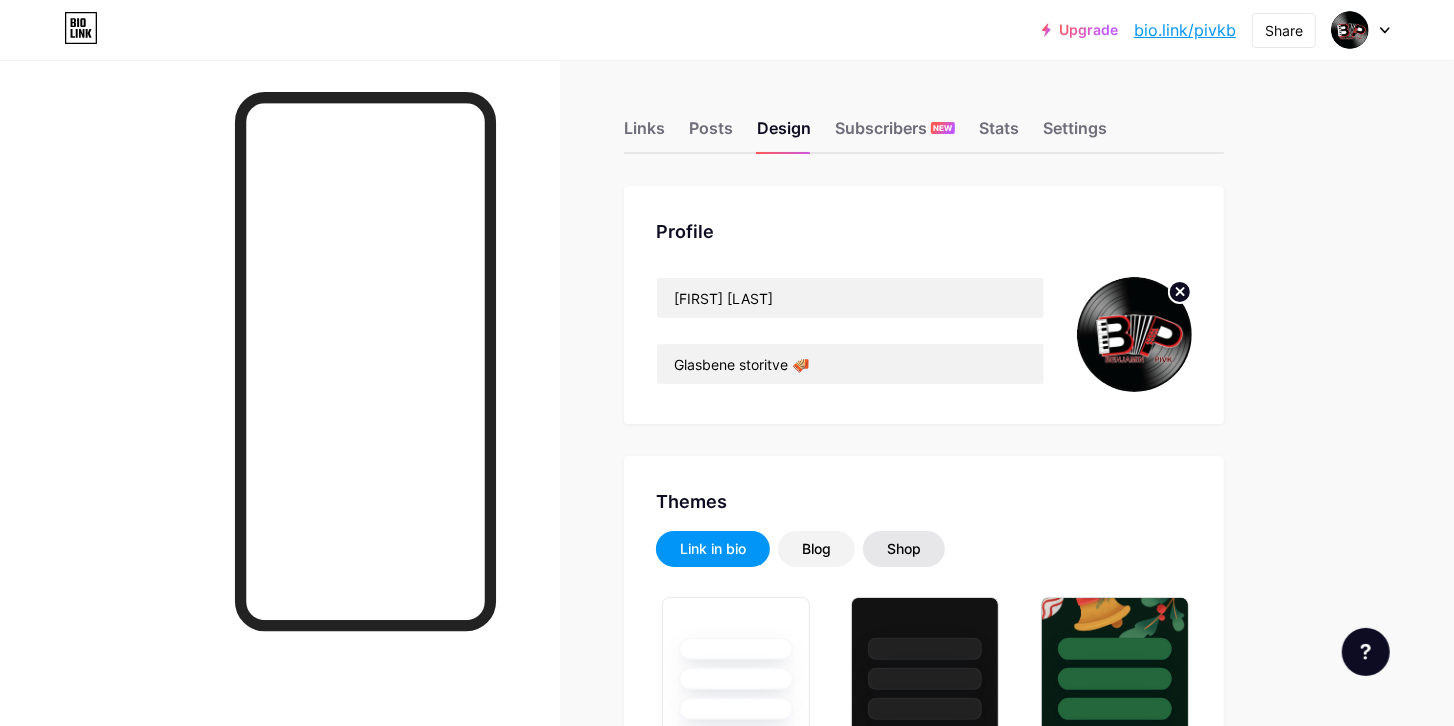 click on "Shop" at bounding box center [904, 549] 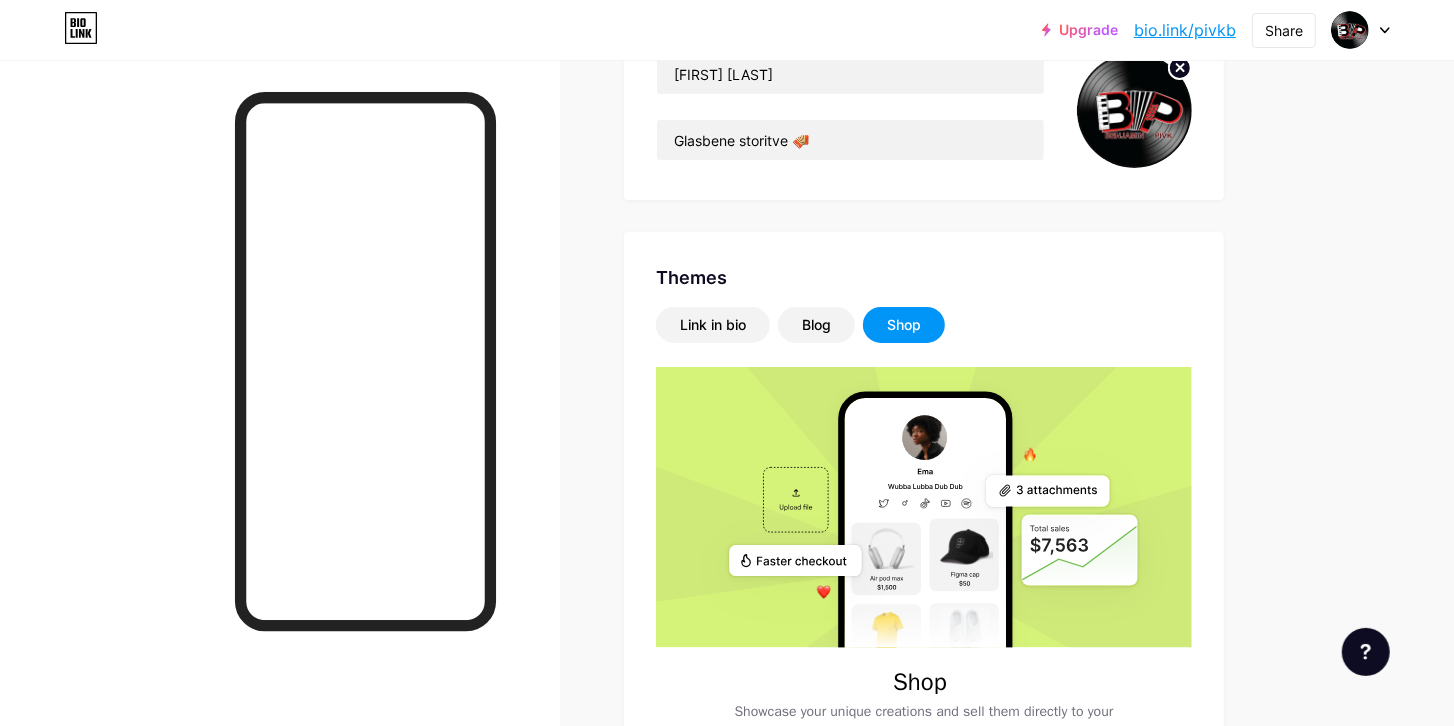 scroll, scrollTop: 0, scrollLeft: 0, axis: both 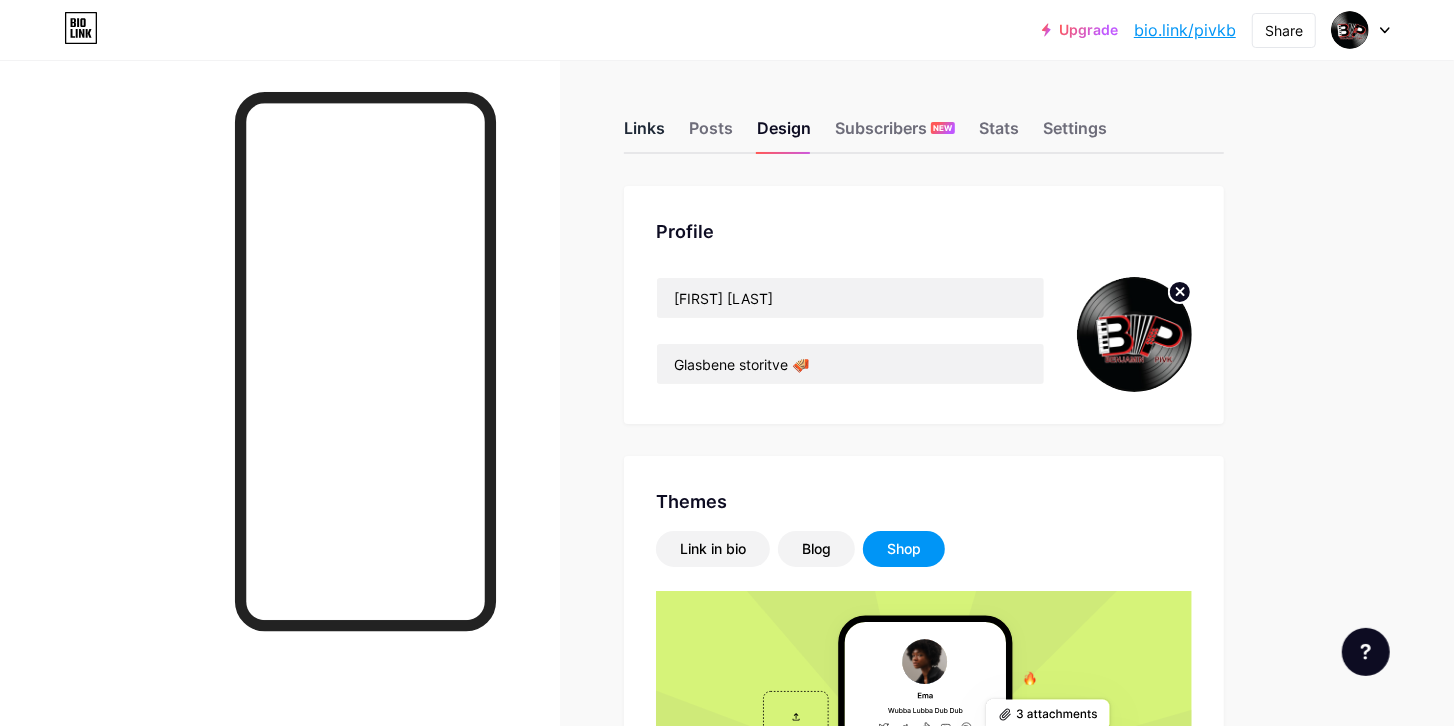 click on "Links" at bounding box center [644, 134] 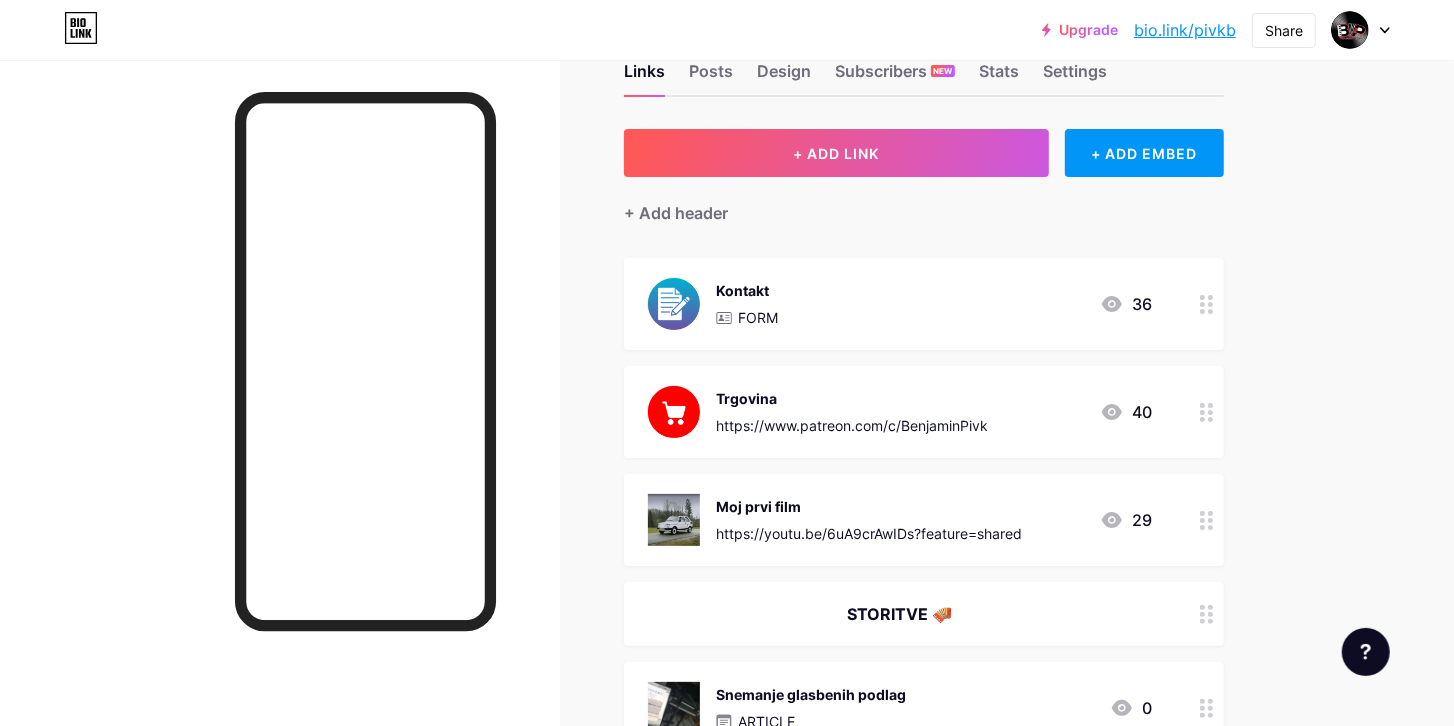 scroll, scrollTop: 0, scrollLeft: 0, axis: both 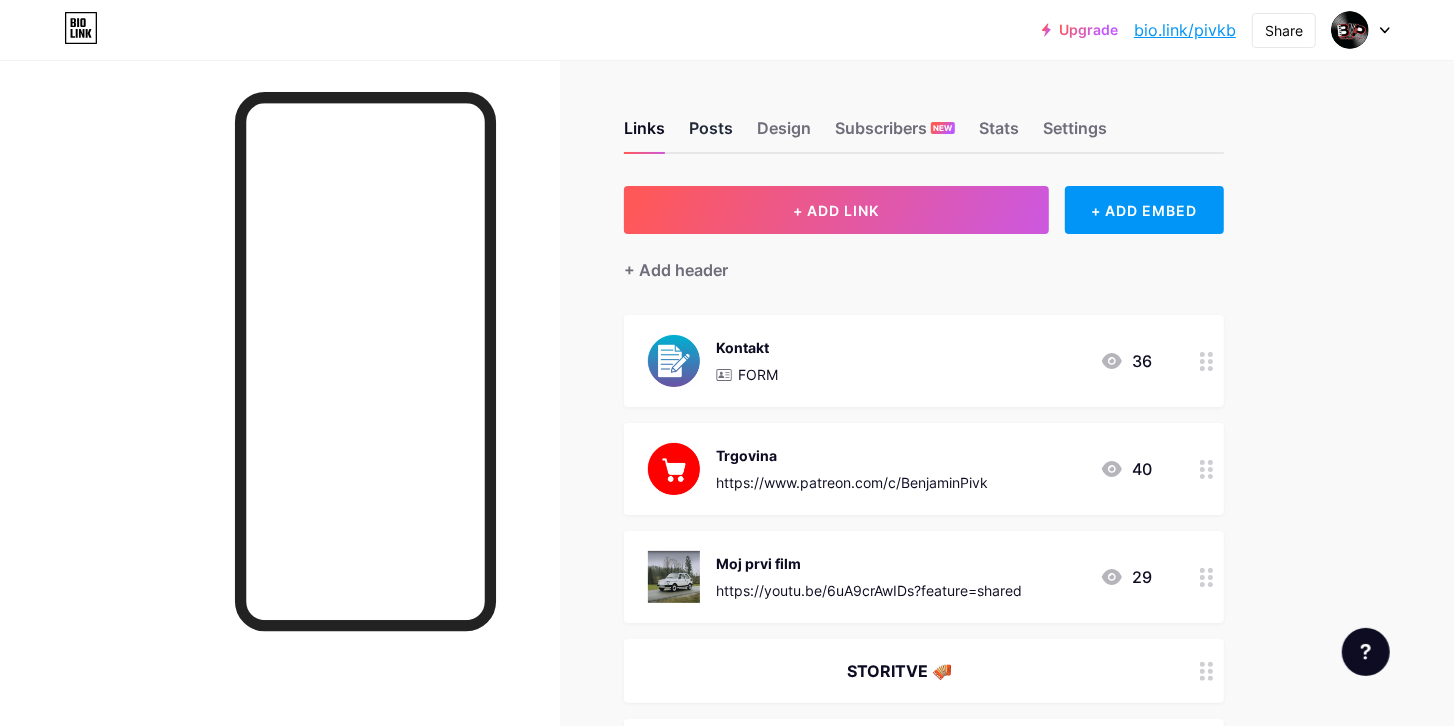 click on "Posts" at bounding box center (711, 134) 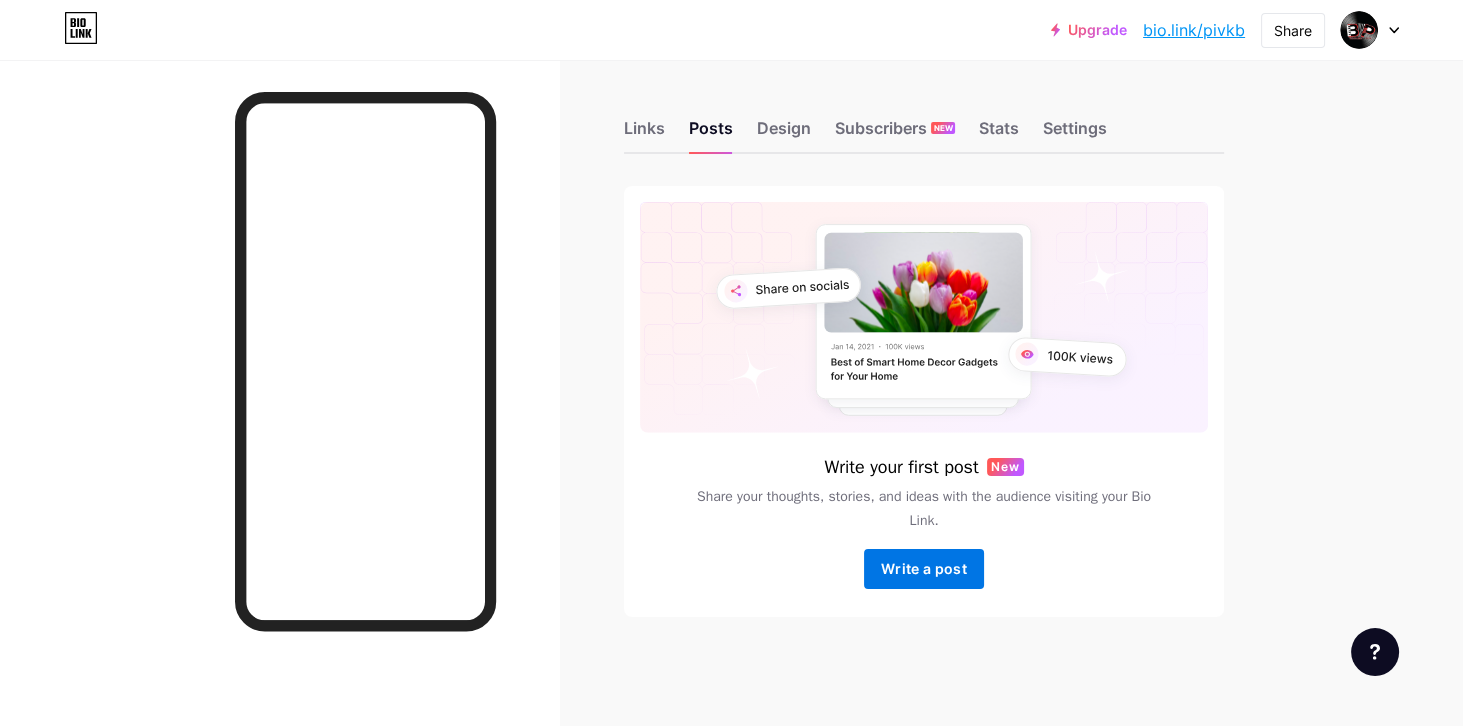 click on "Write a post" at bounding box center (924, 569) 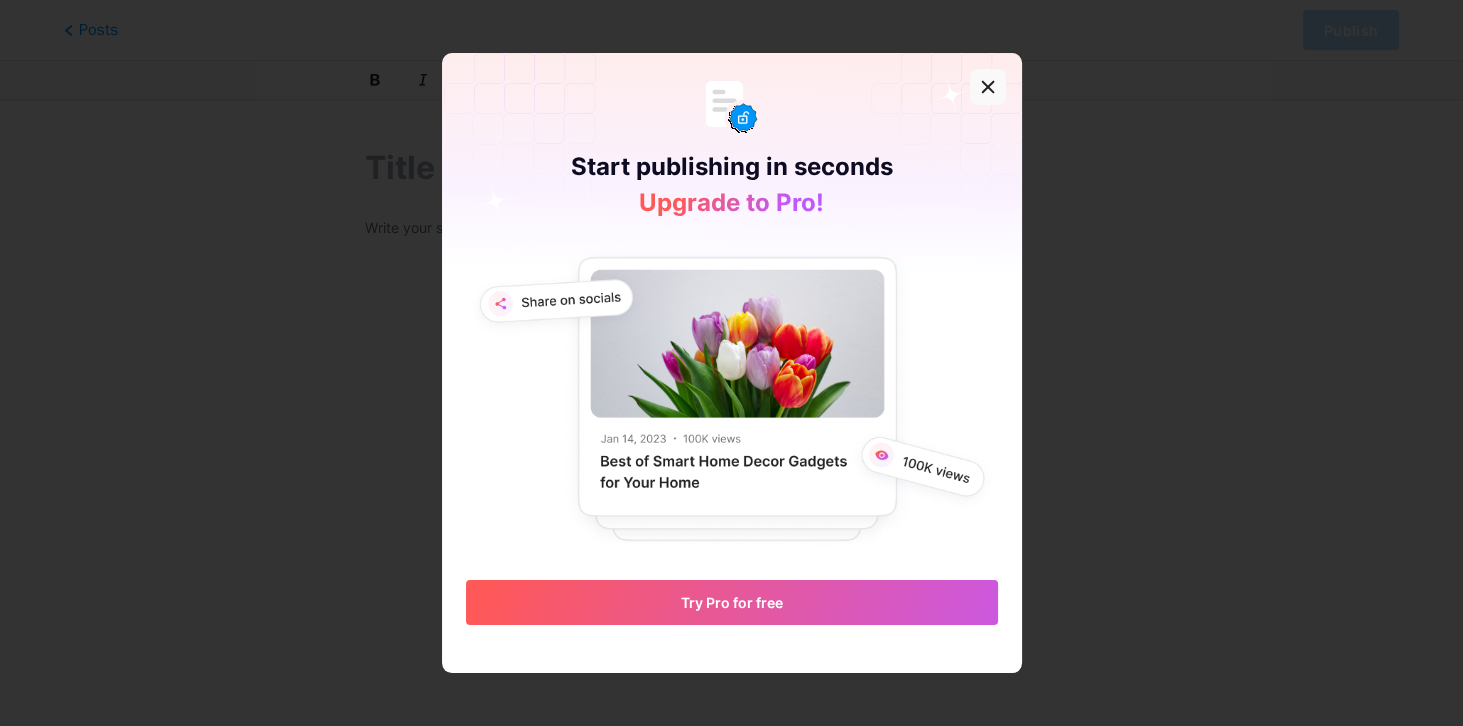 click at bounding box center (988, 87) 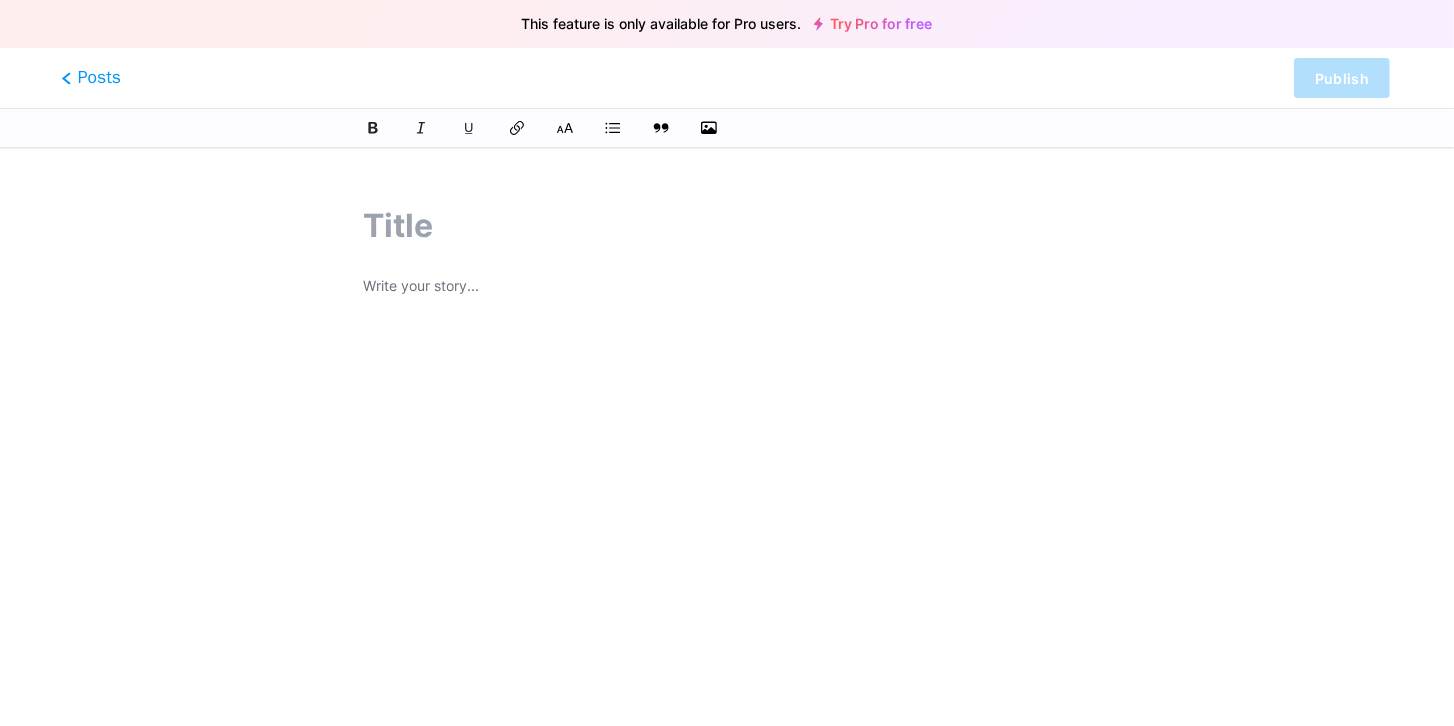click on "Posts" at bounding box center (91, 78) 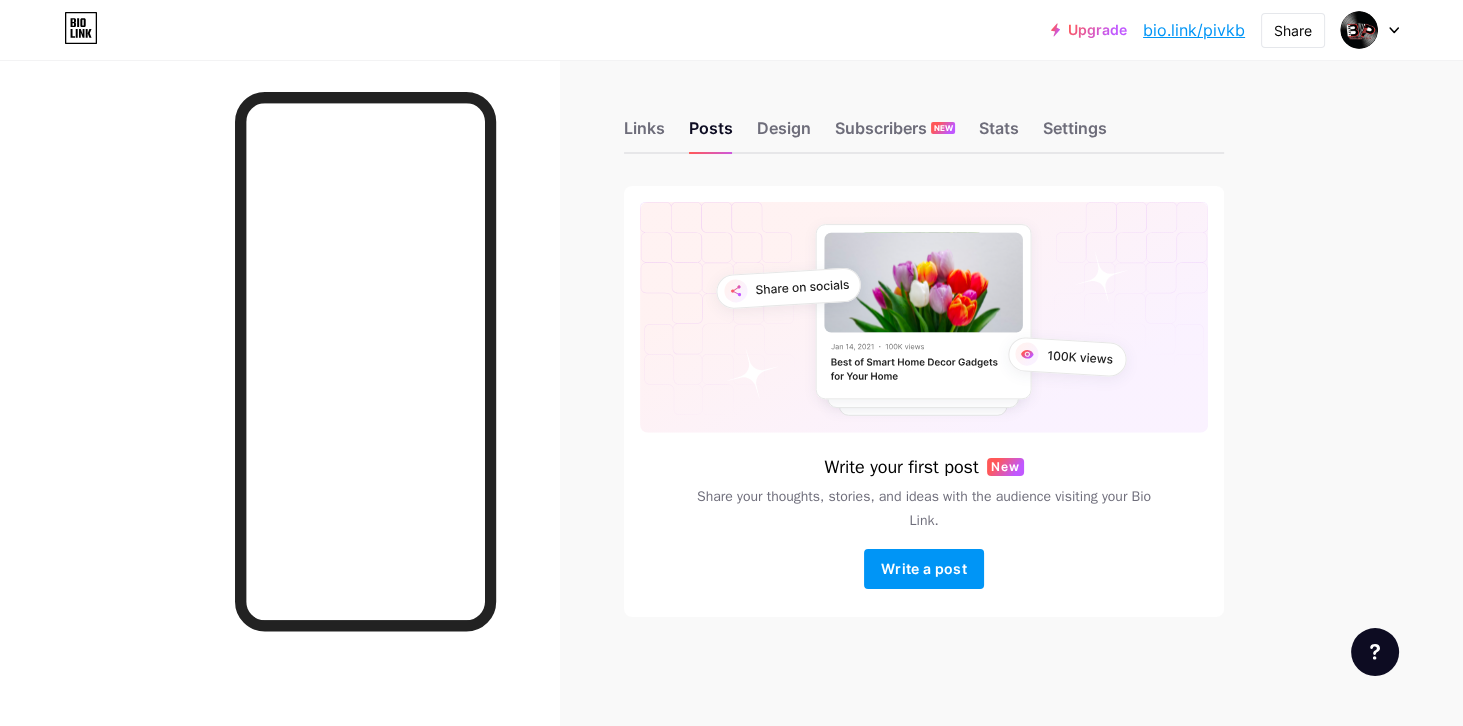 click on "bio.link/[NAME]" at bounding box center (1194, 30) 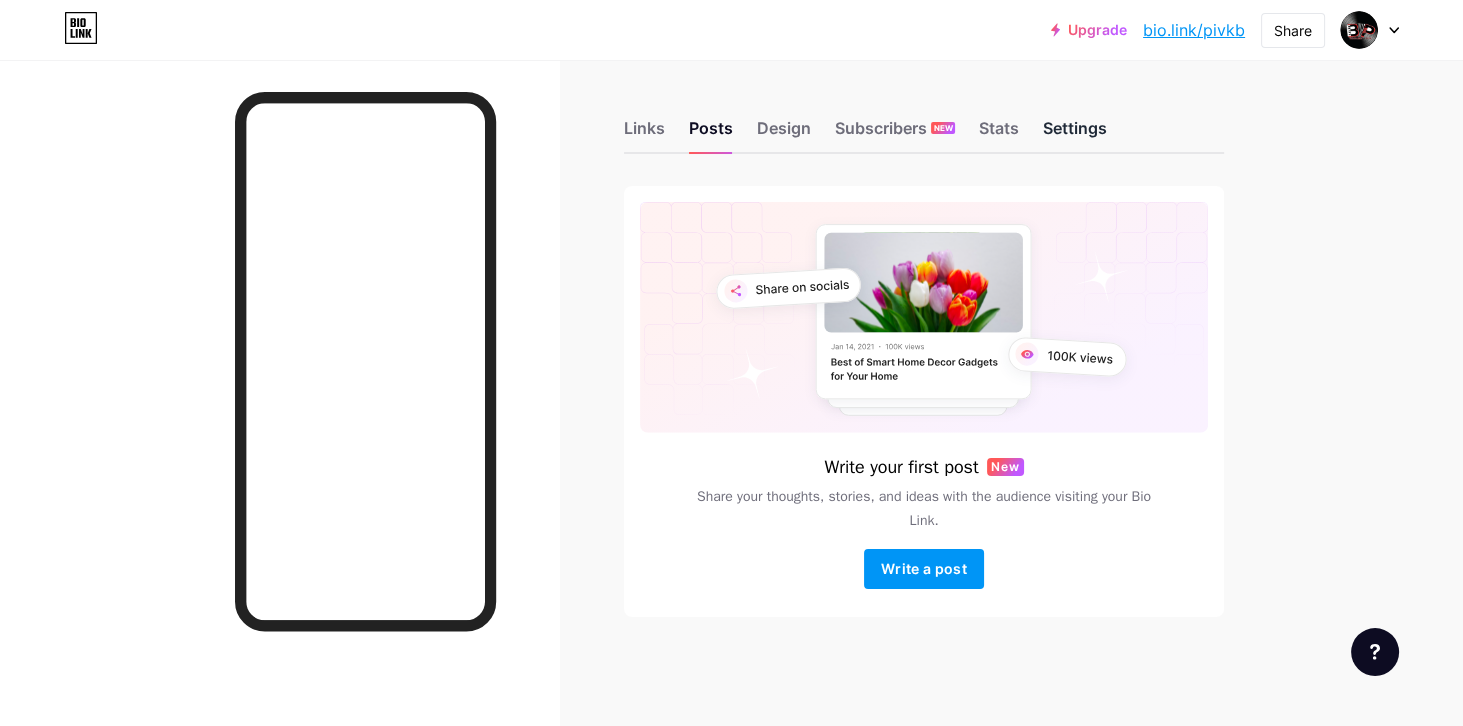 click on "Settings" at bounding box center (1075, 134) 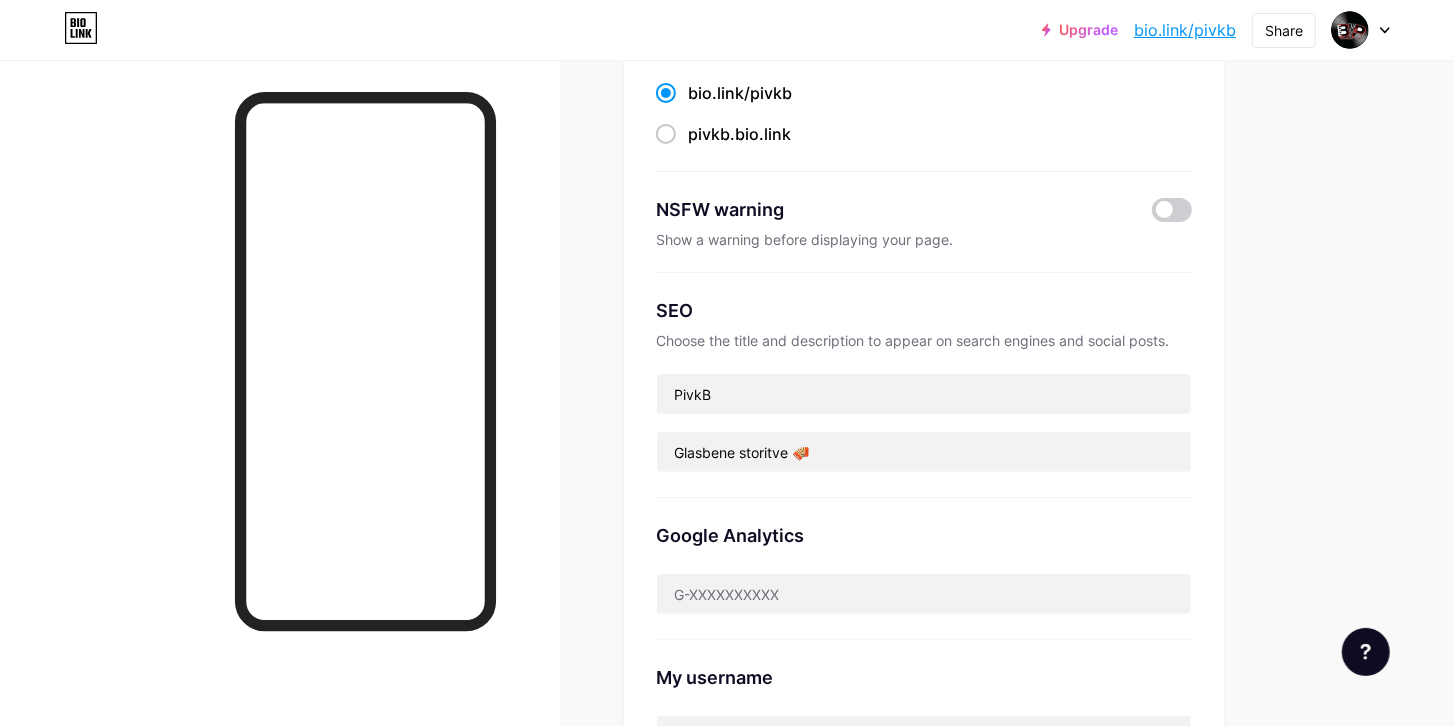 scroll, scrollTop: 0, scrollLeft: 0, axis: both 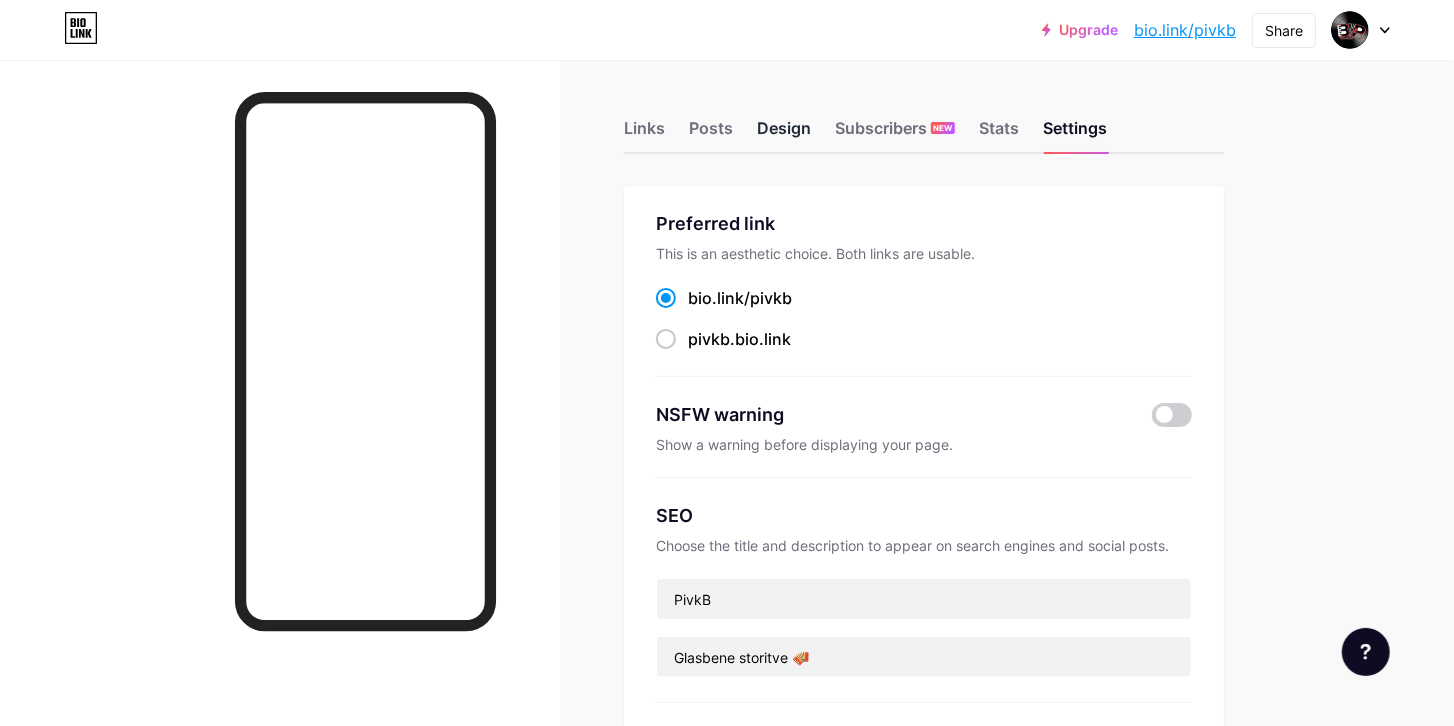 click on "Design" at bounding box center (784, 134) 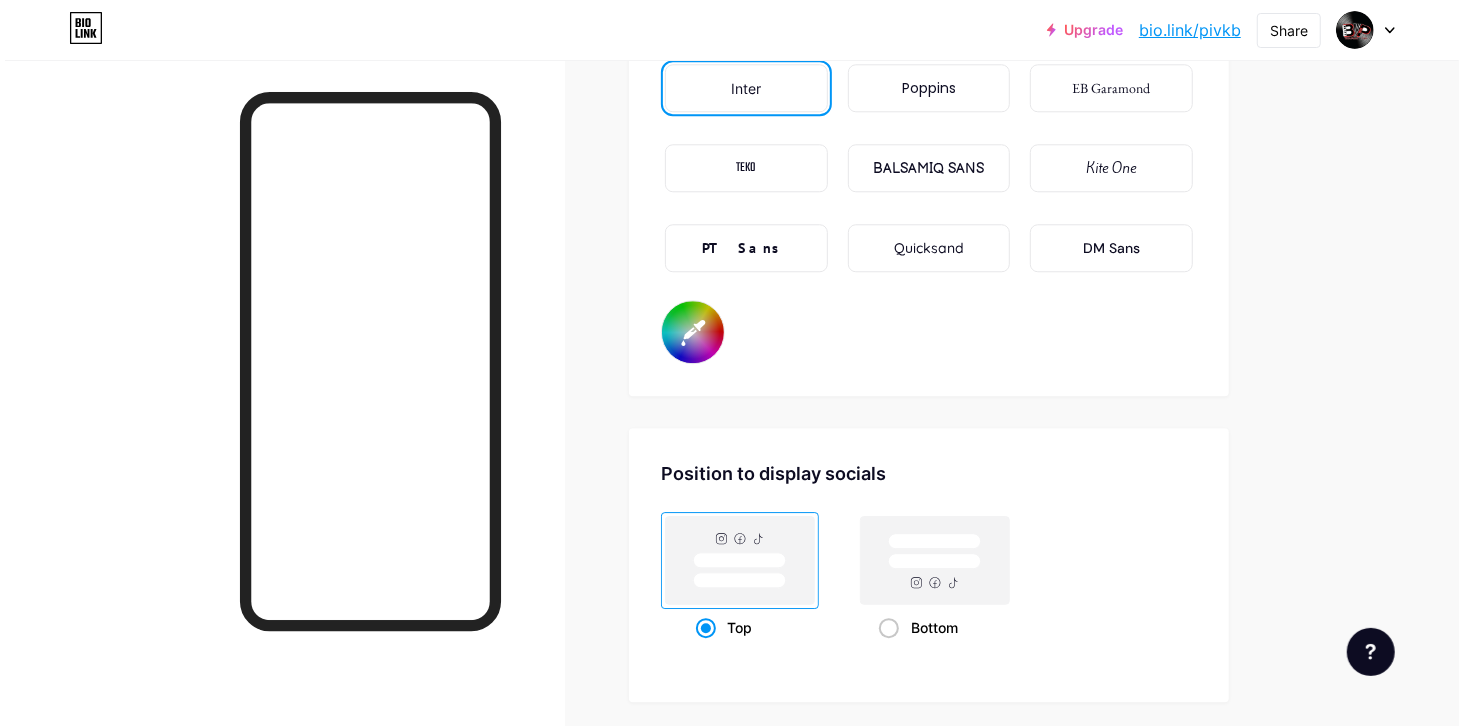 scroll, scrollTop: 3841, scrollLeft: 0, axis: vertical 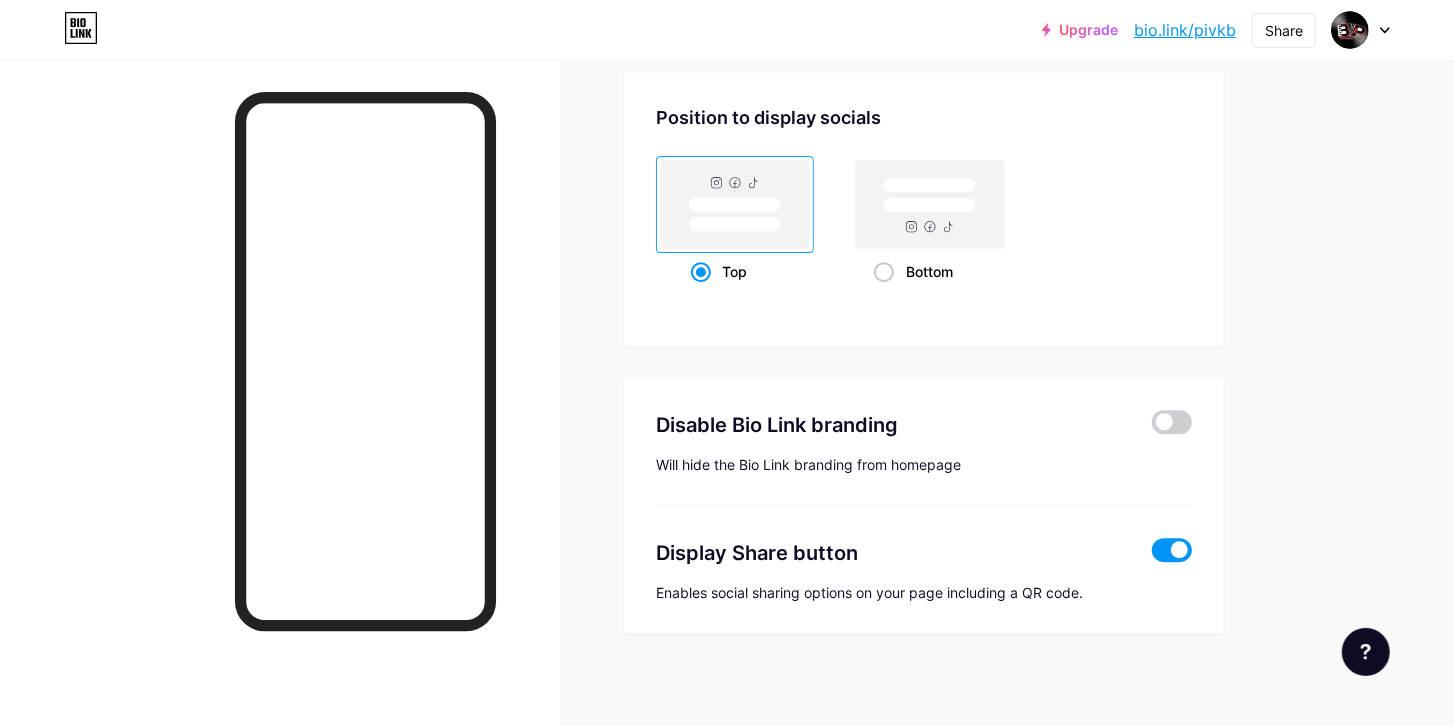 click at bounding box center [1172, 550] 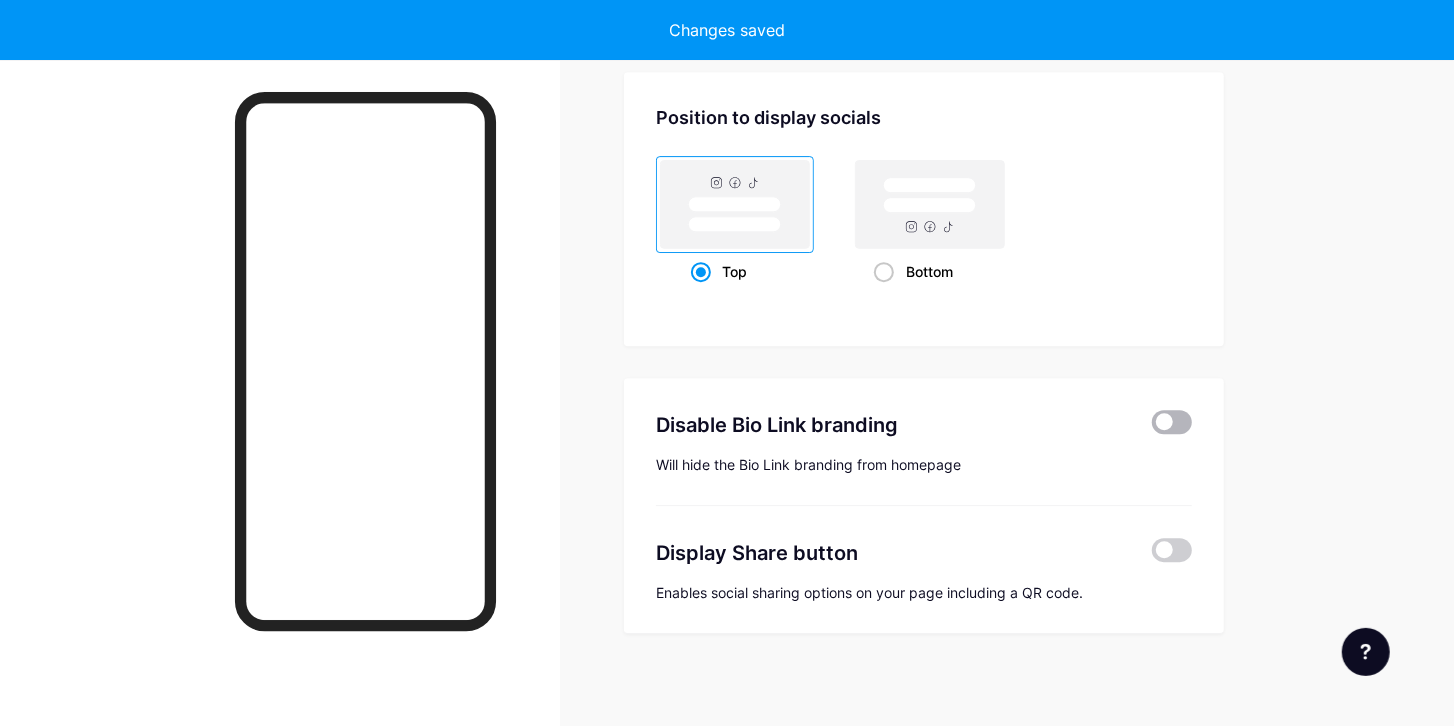 click at bounding box center [1172, 422] 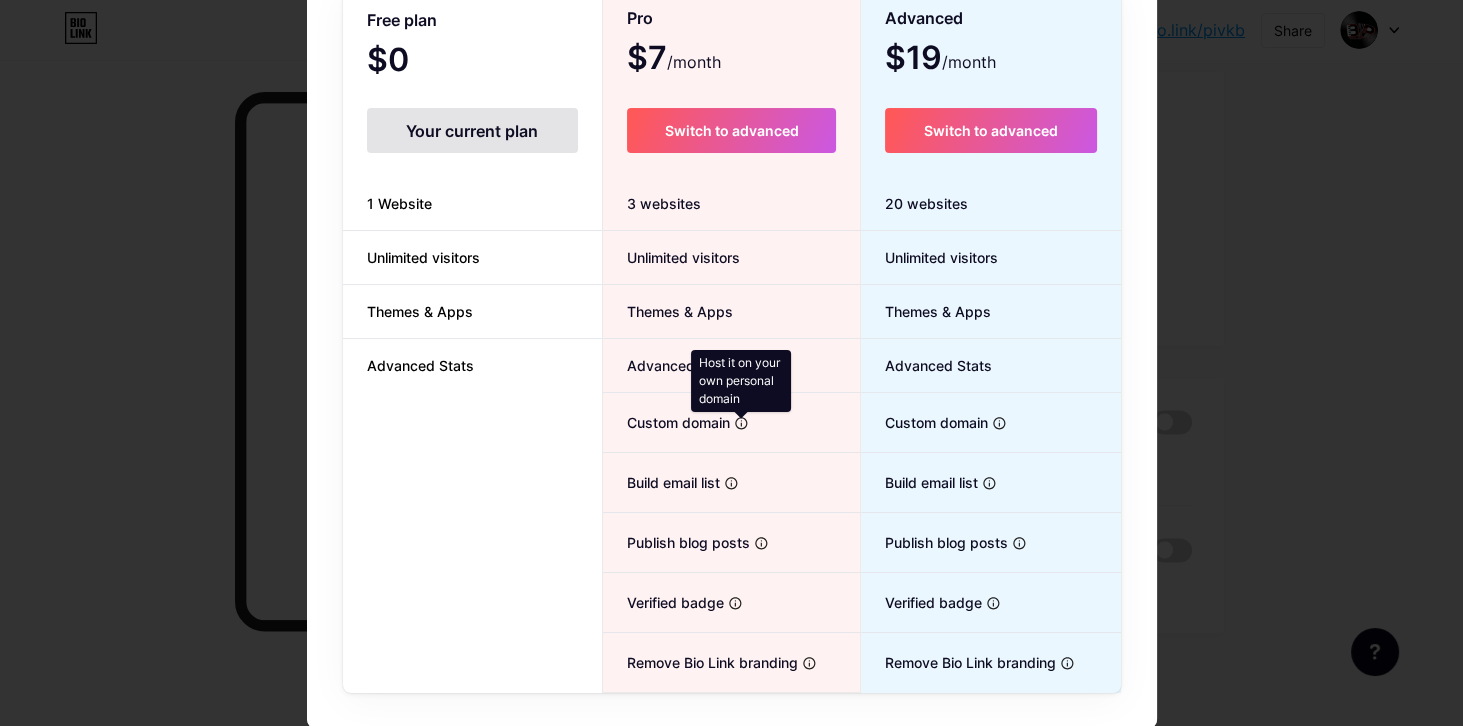 scroll, scrollTop: 0, scrollLeft: 0, axis: both 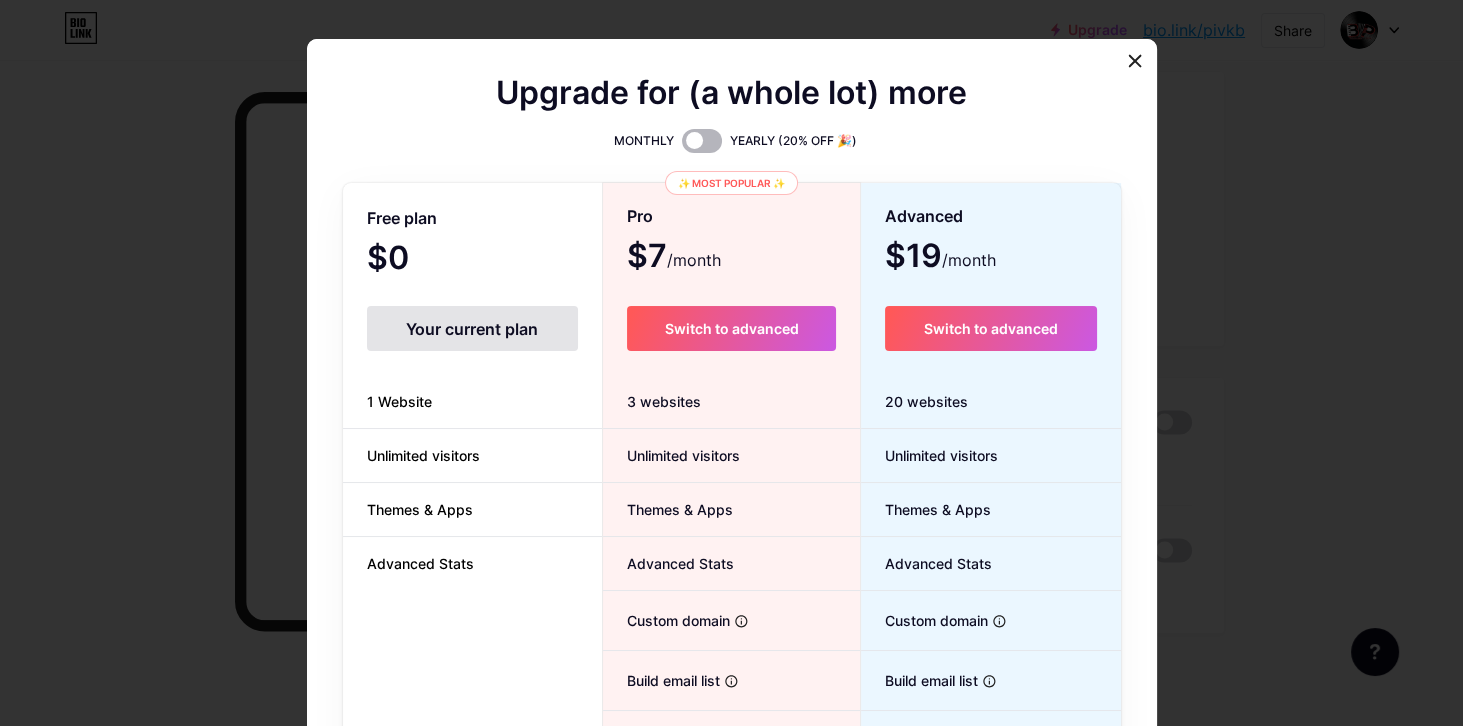 click at bounding box center (702, 141) 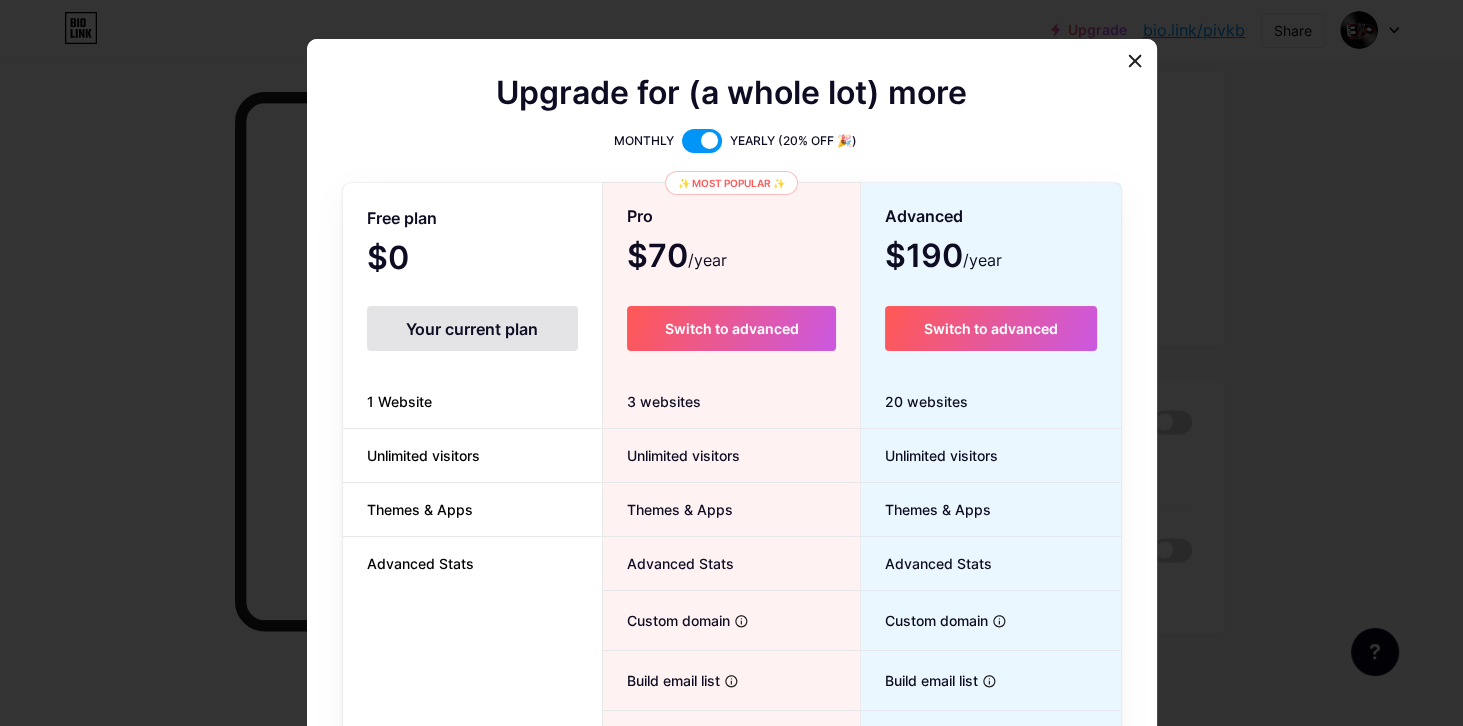 click at bounding box center (702, 141) 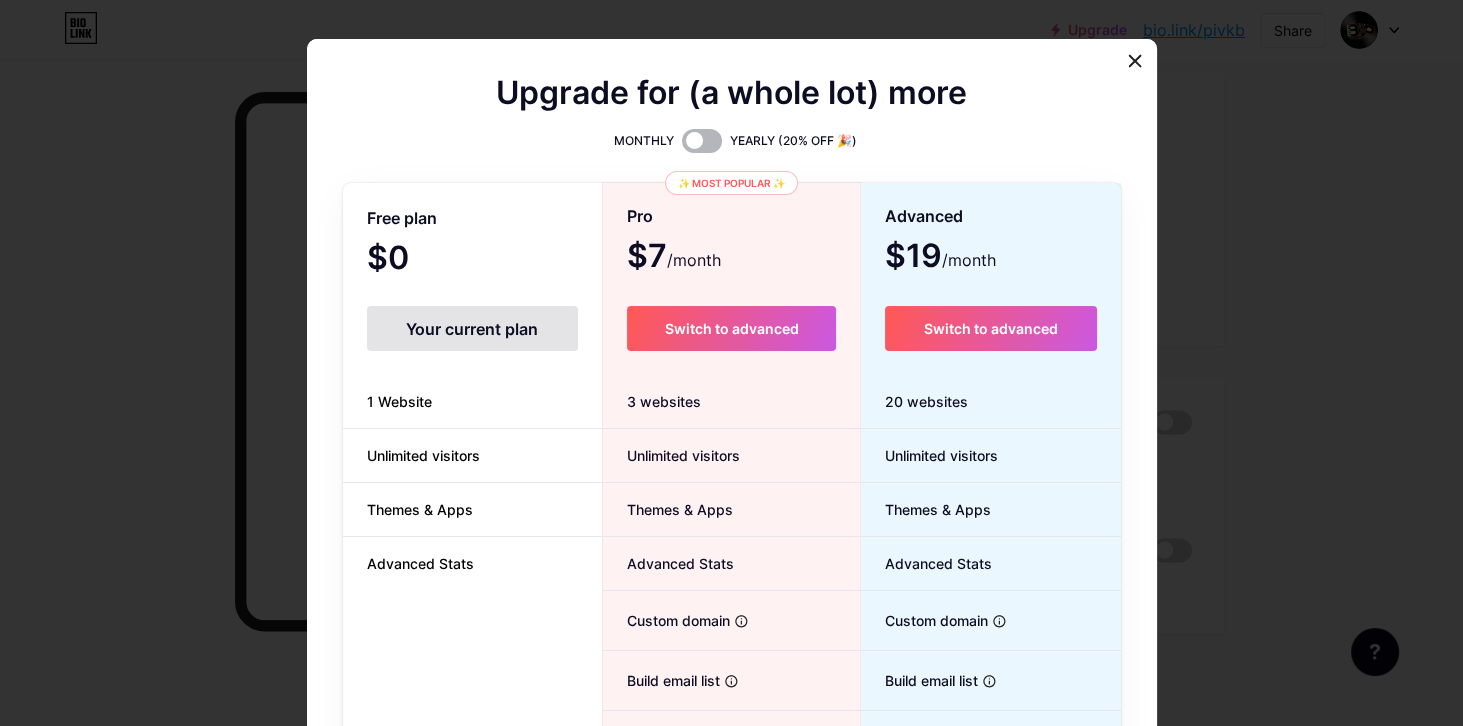 click at bounding box center [702, 141] 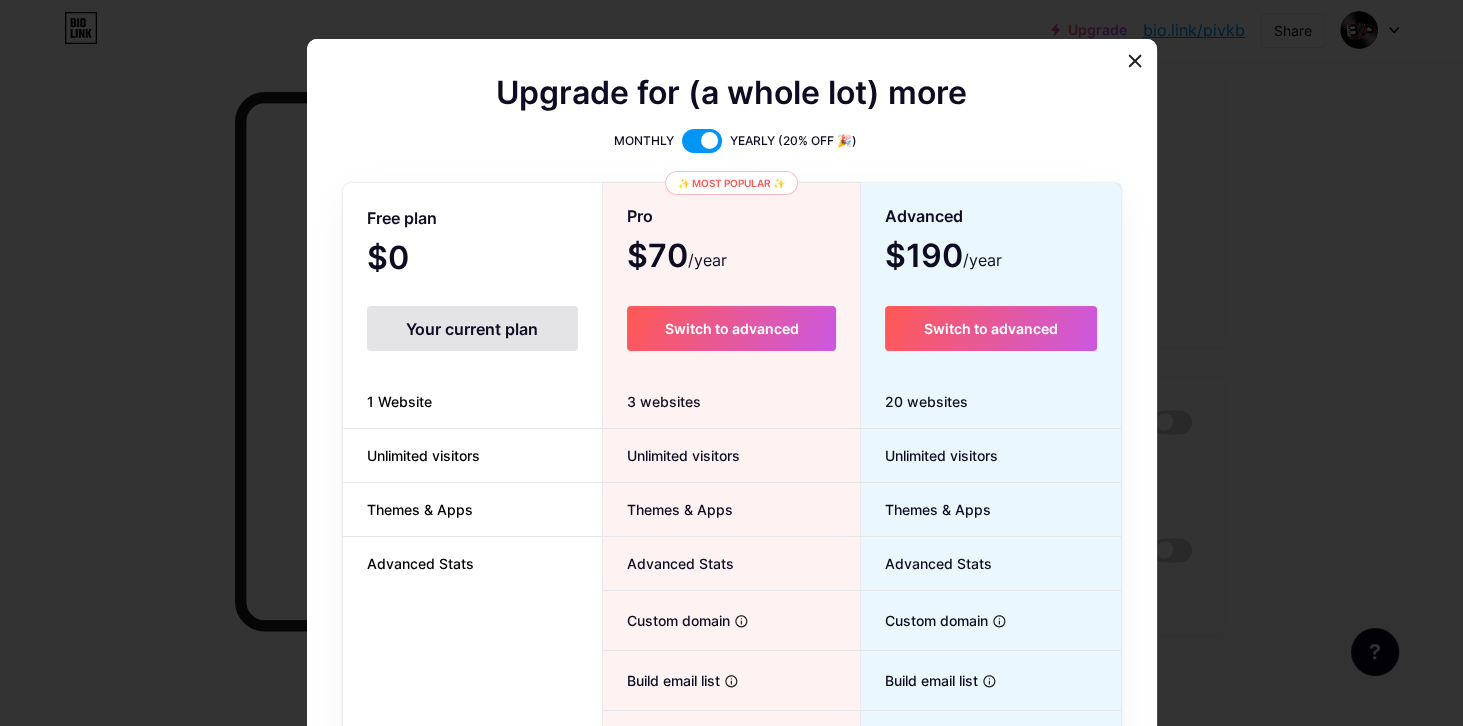 click at bounding box center (702, 141) 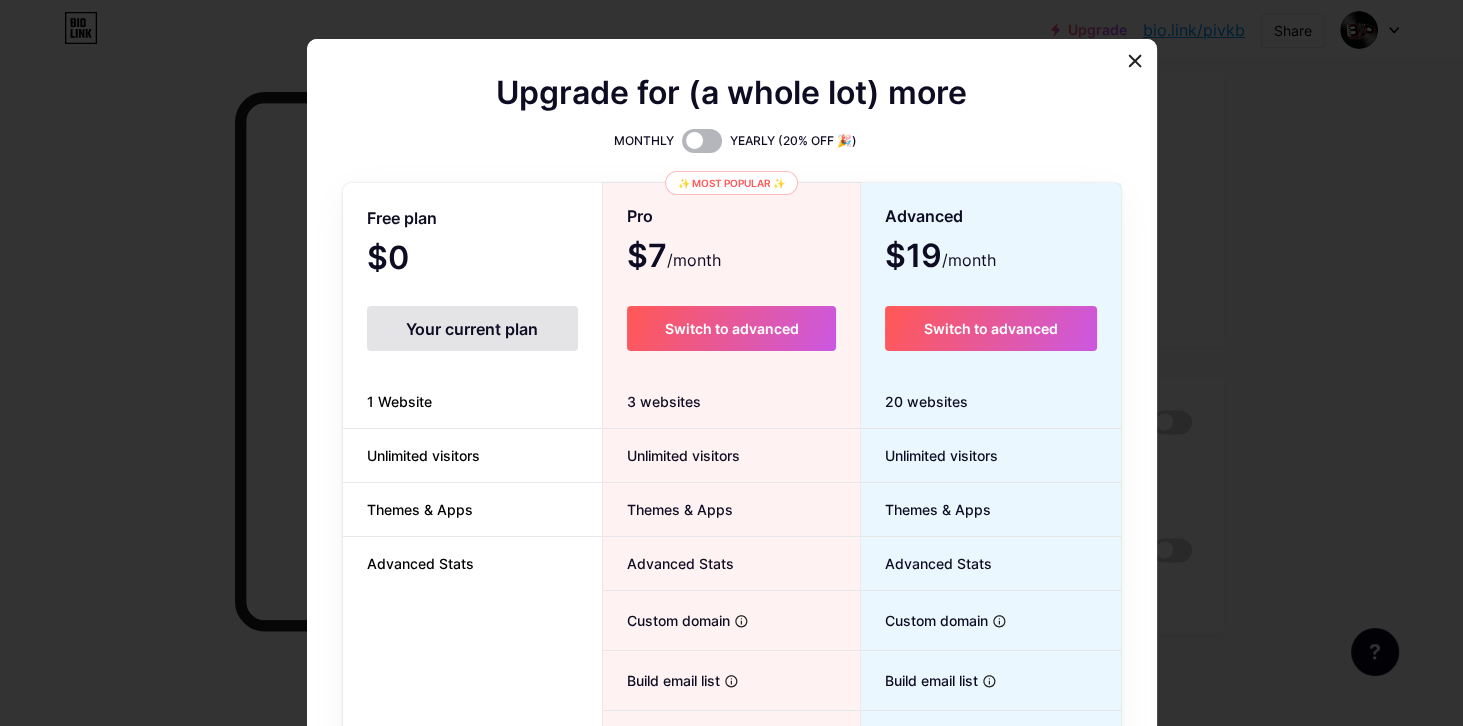 click at bounding box center [702, 141] 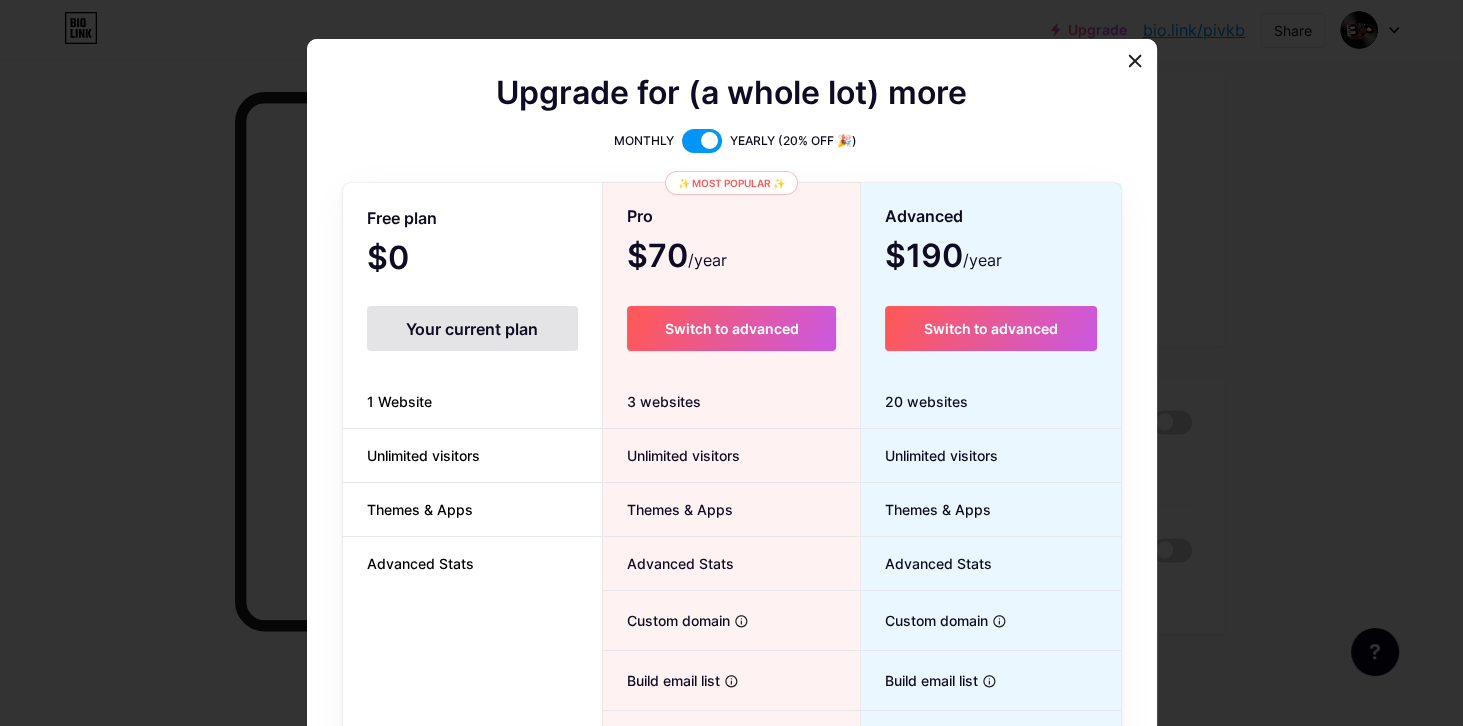 click at bounding box center (702, 141) 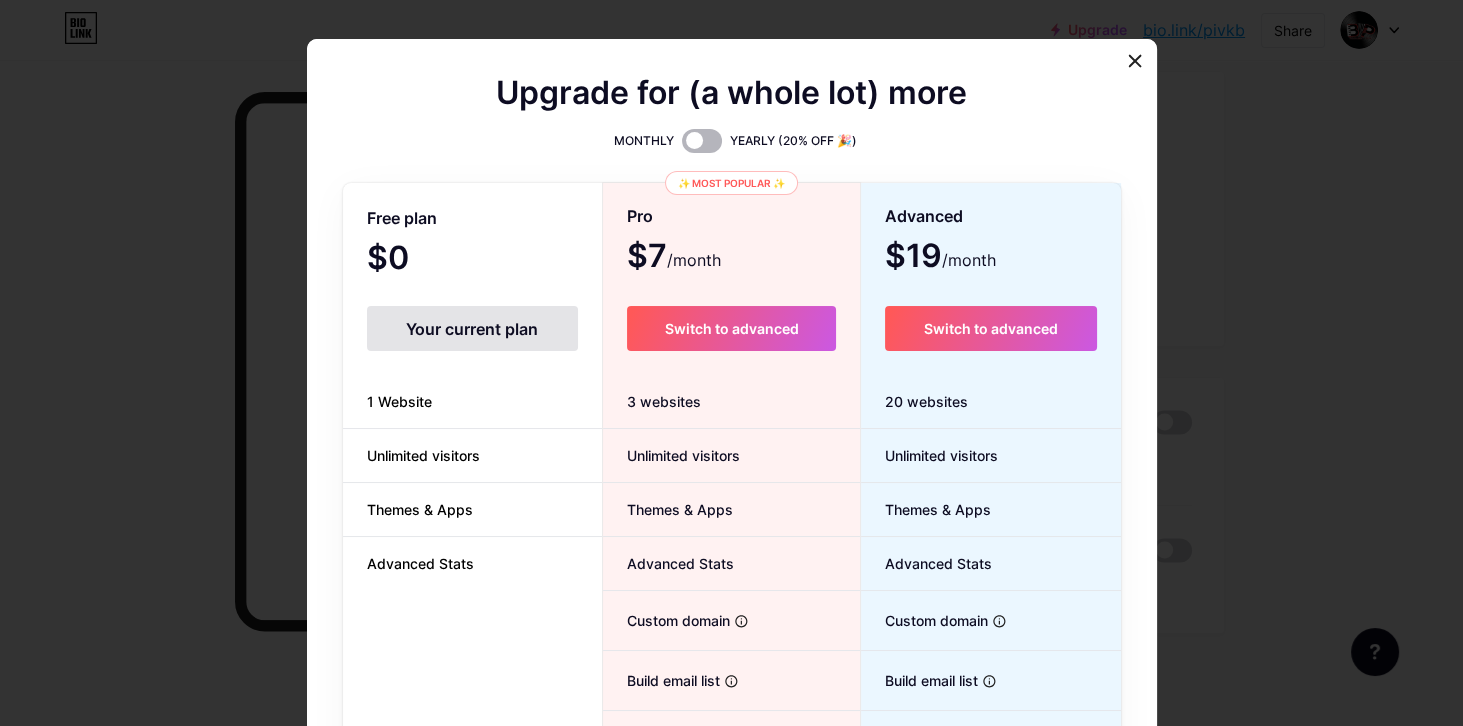 click at bounding box center [702, 141] 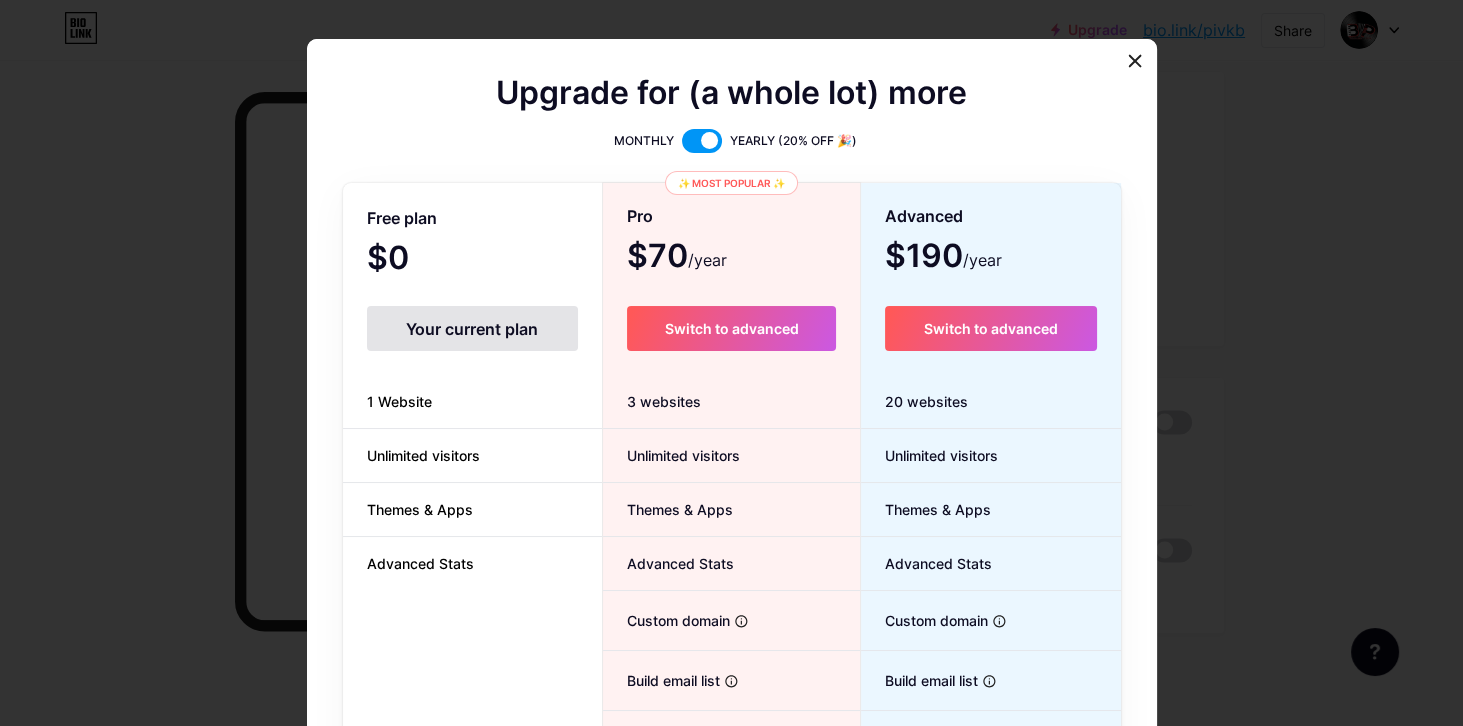 click at bounding box center (702, 141) 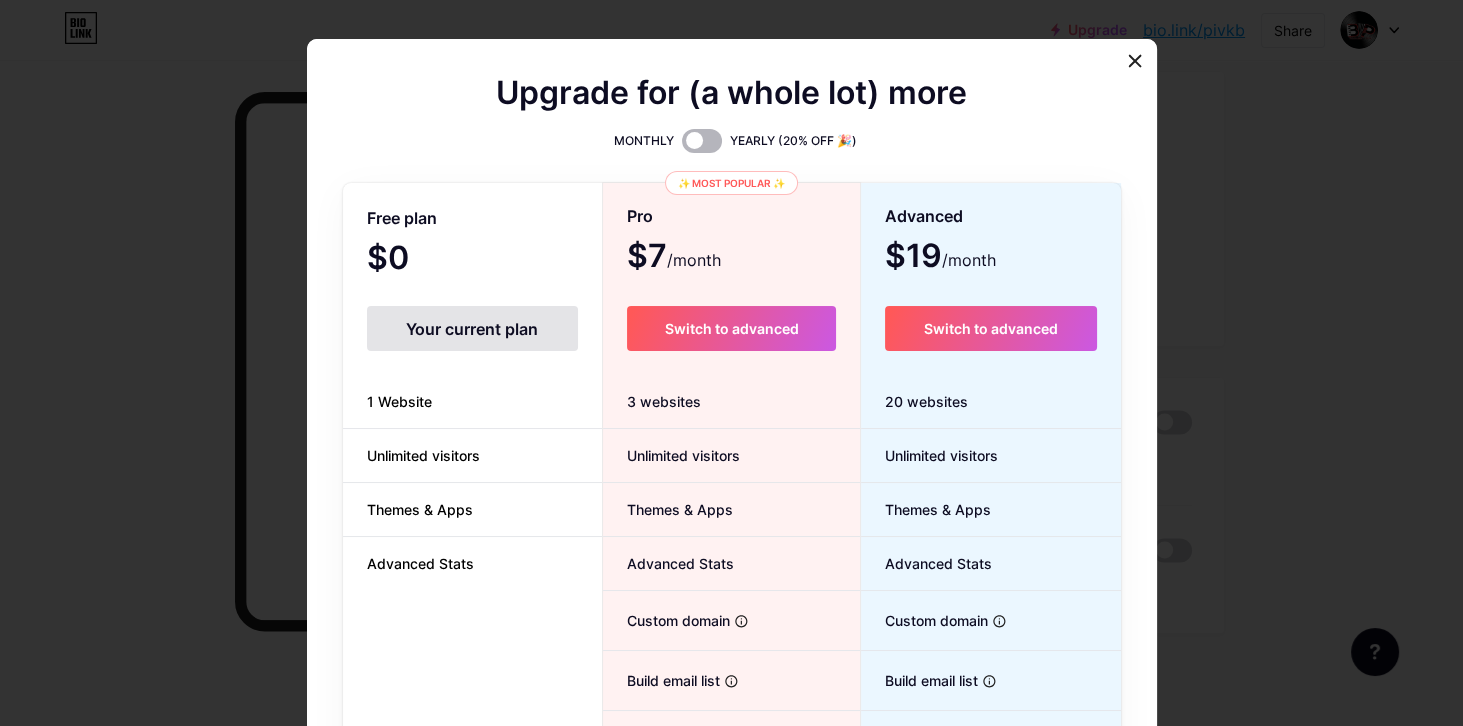 click at bounding box center (702, 141) 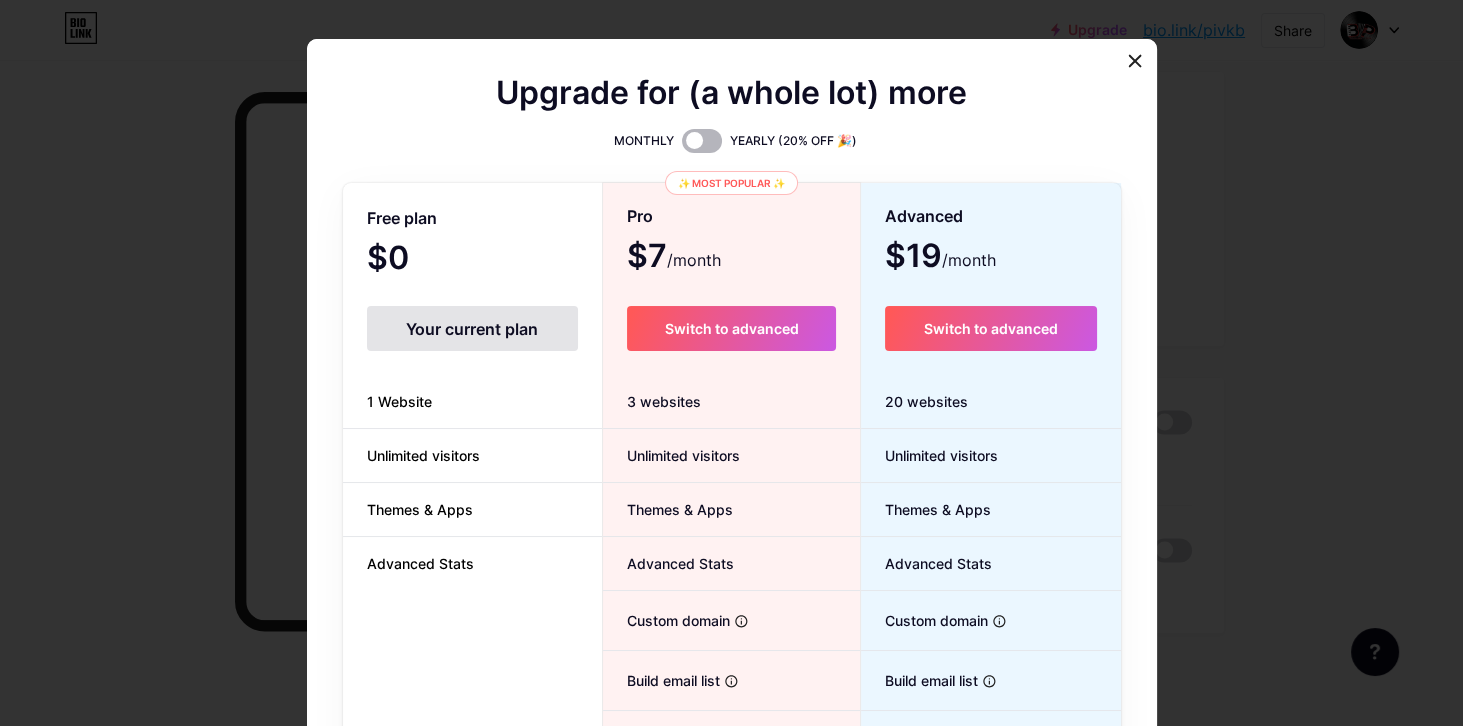 click at bounding box center (682, 146) 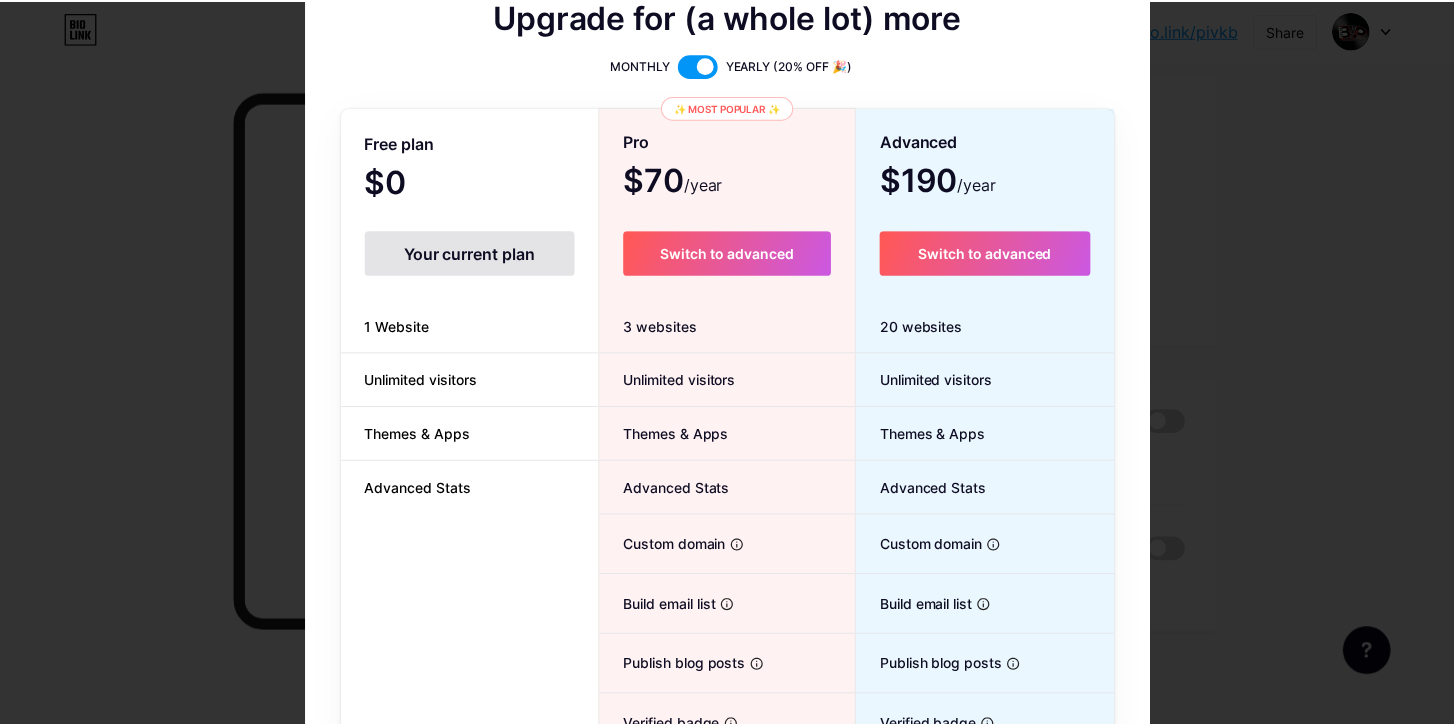 scroll, scrollTop: 0, scrollLeft: 0, axis: both 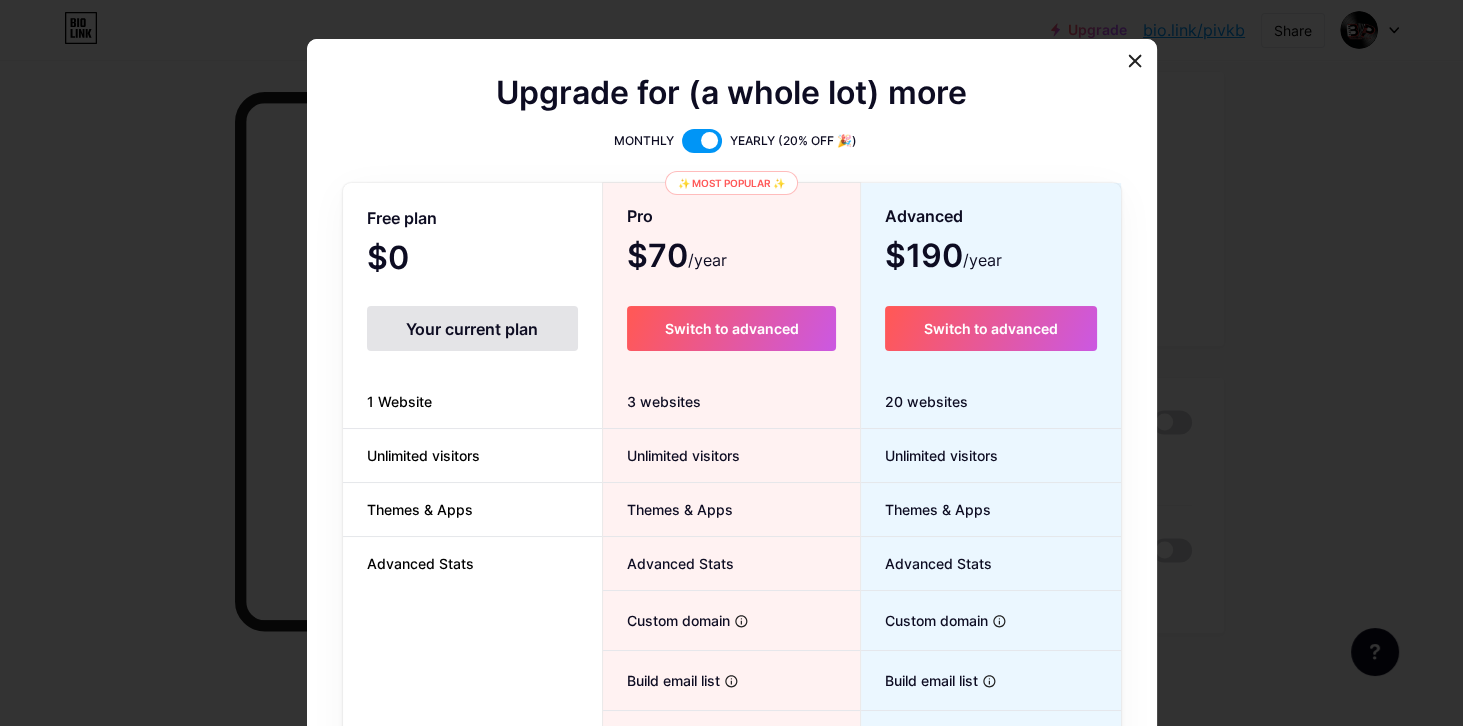 click at bounding box center (702, 141) 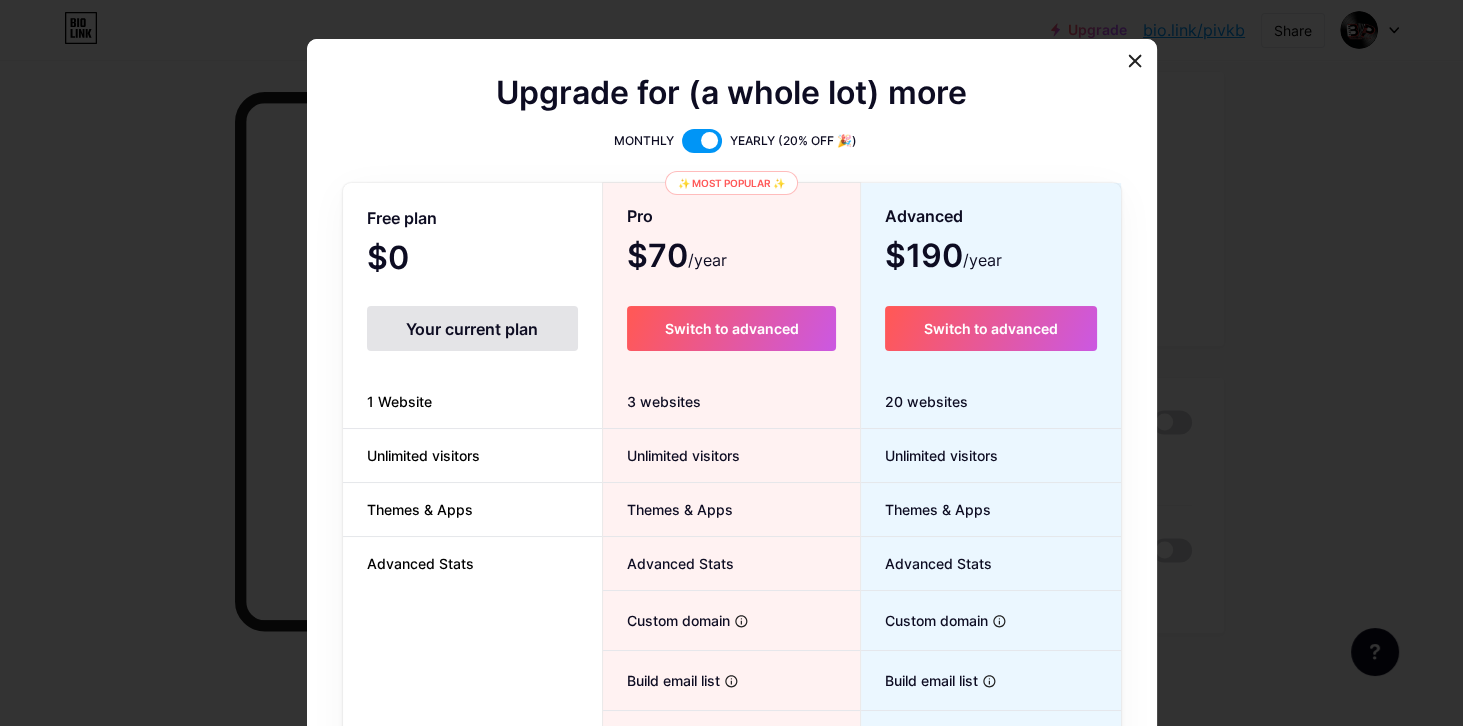 click at bounding box center (682, 146) 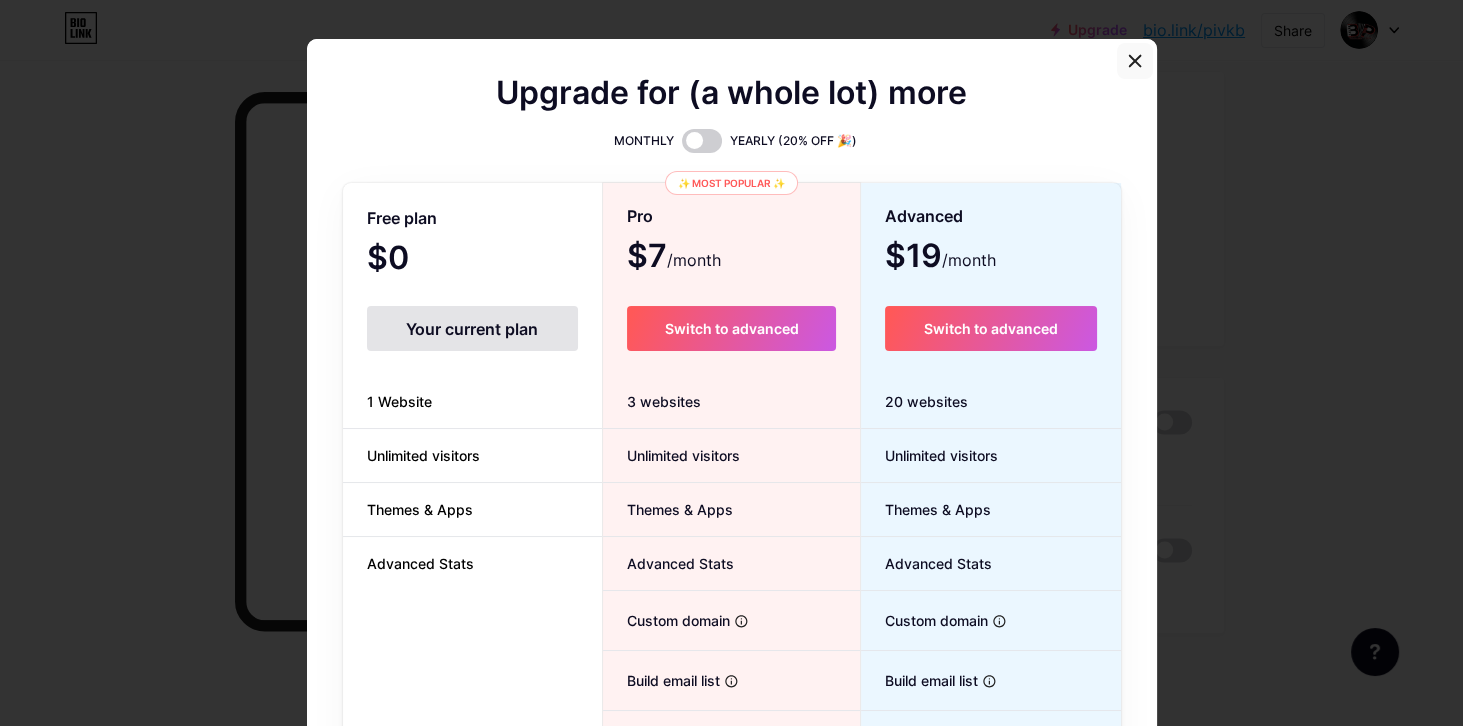 click 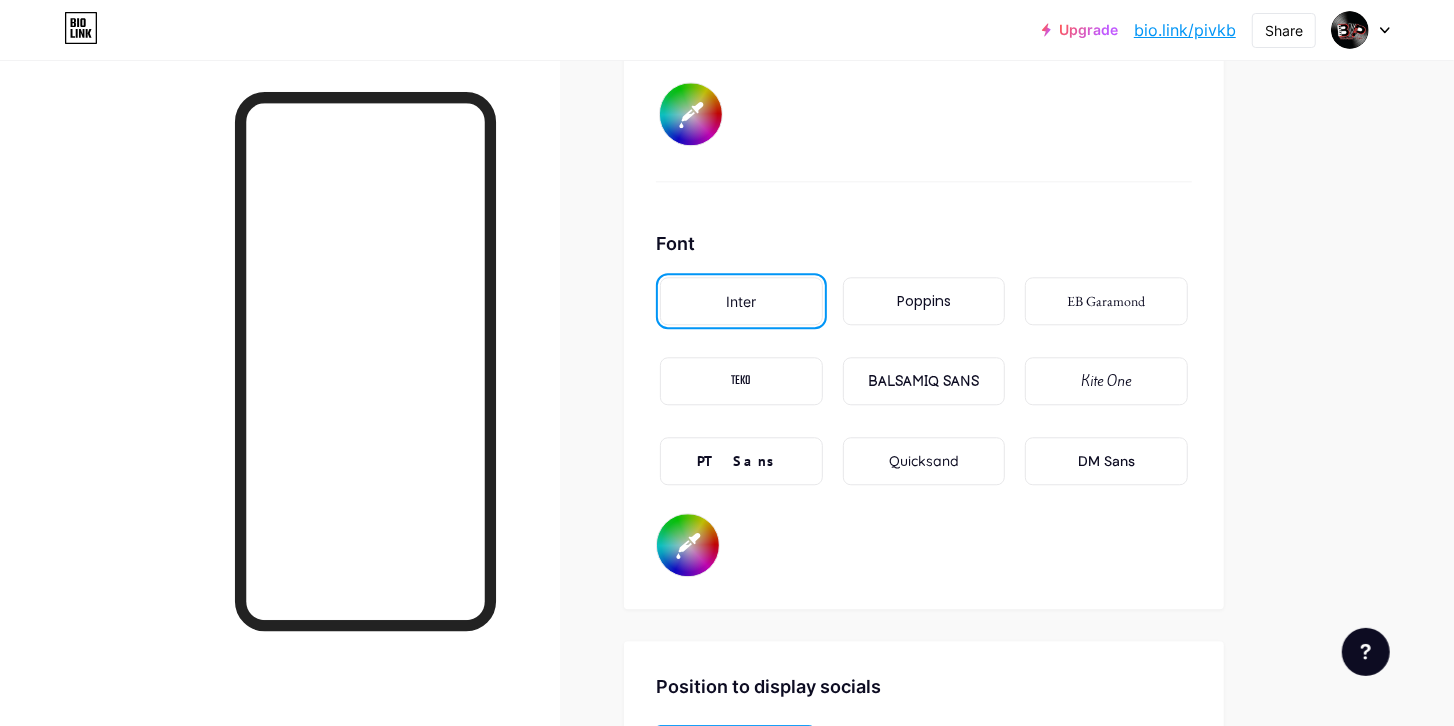 scroll, scrollTop: 3156, scrollLeft: 0, axis: vertical 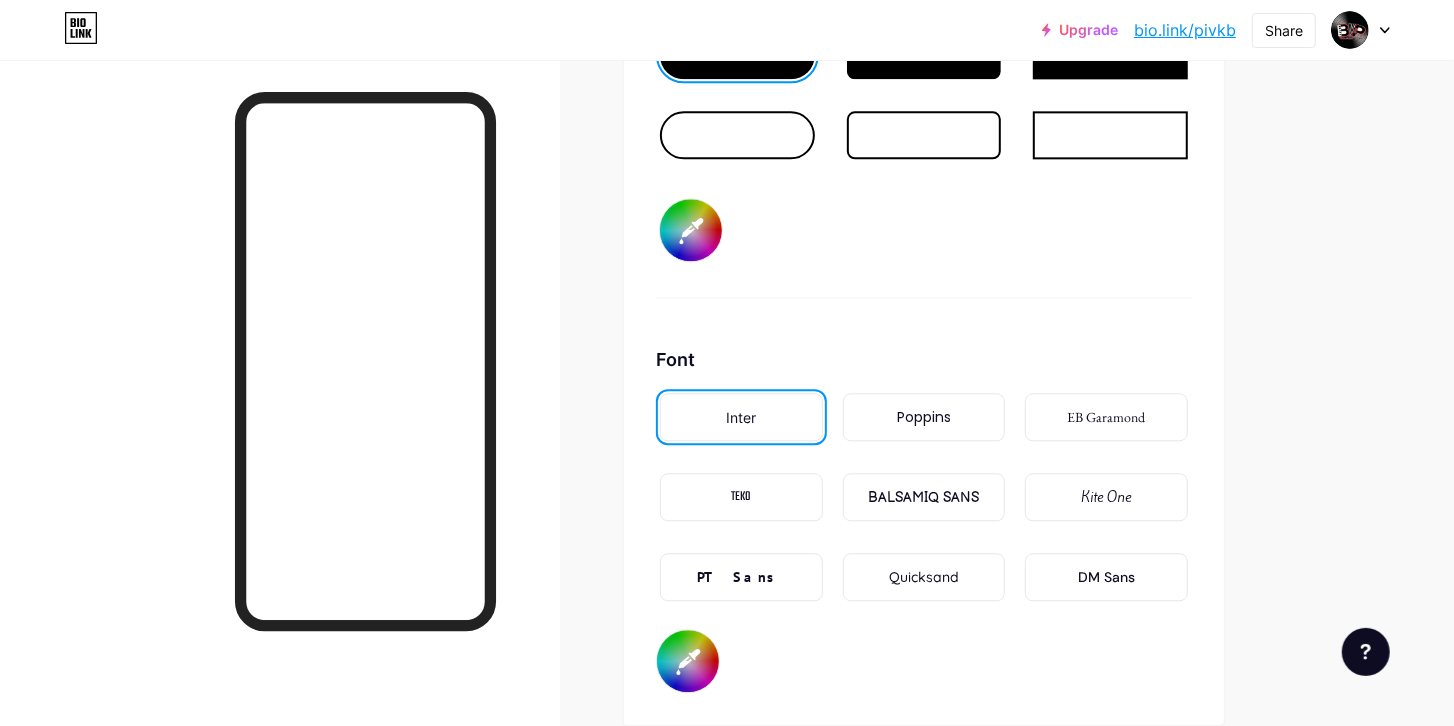 click on "Quicksand" at bounding box center [924, 577] 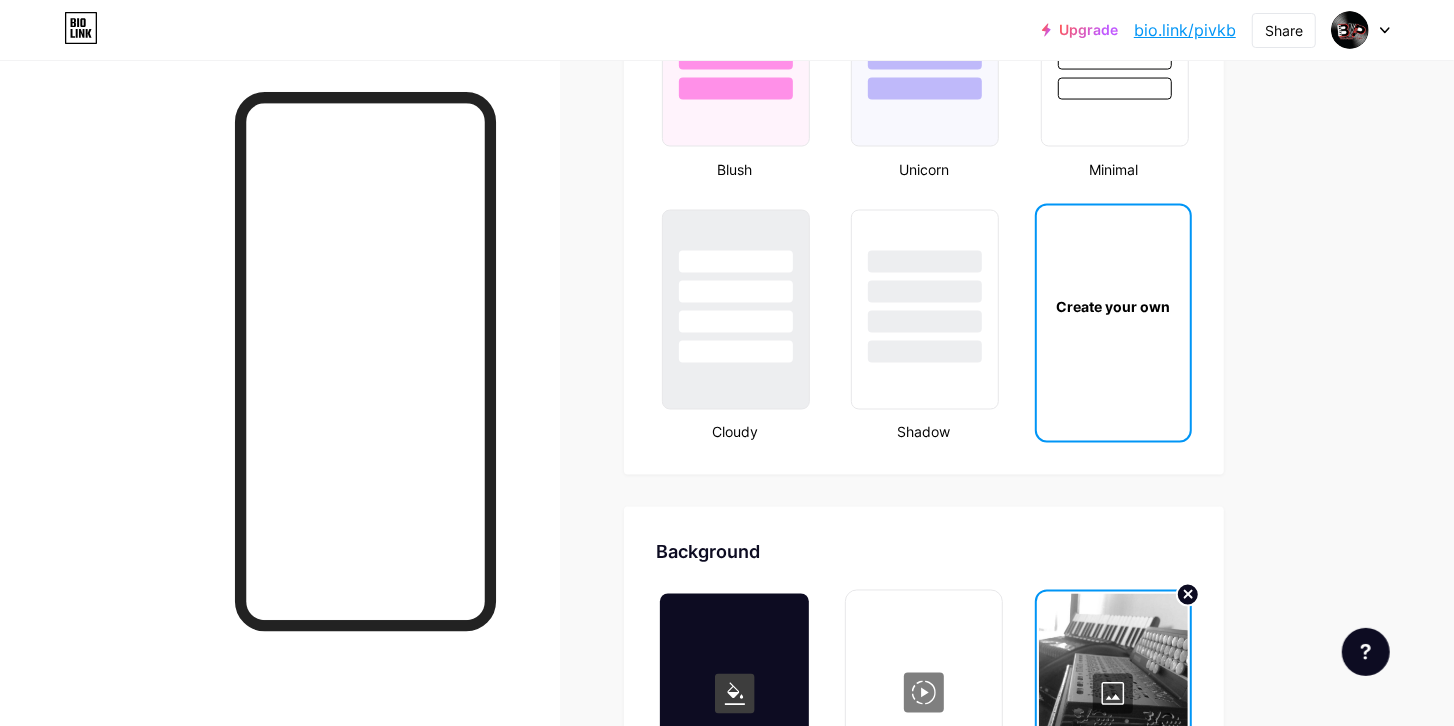 scroll, scrollTop: 2628, scrollLeft: 0, axis: vertical 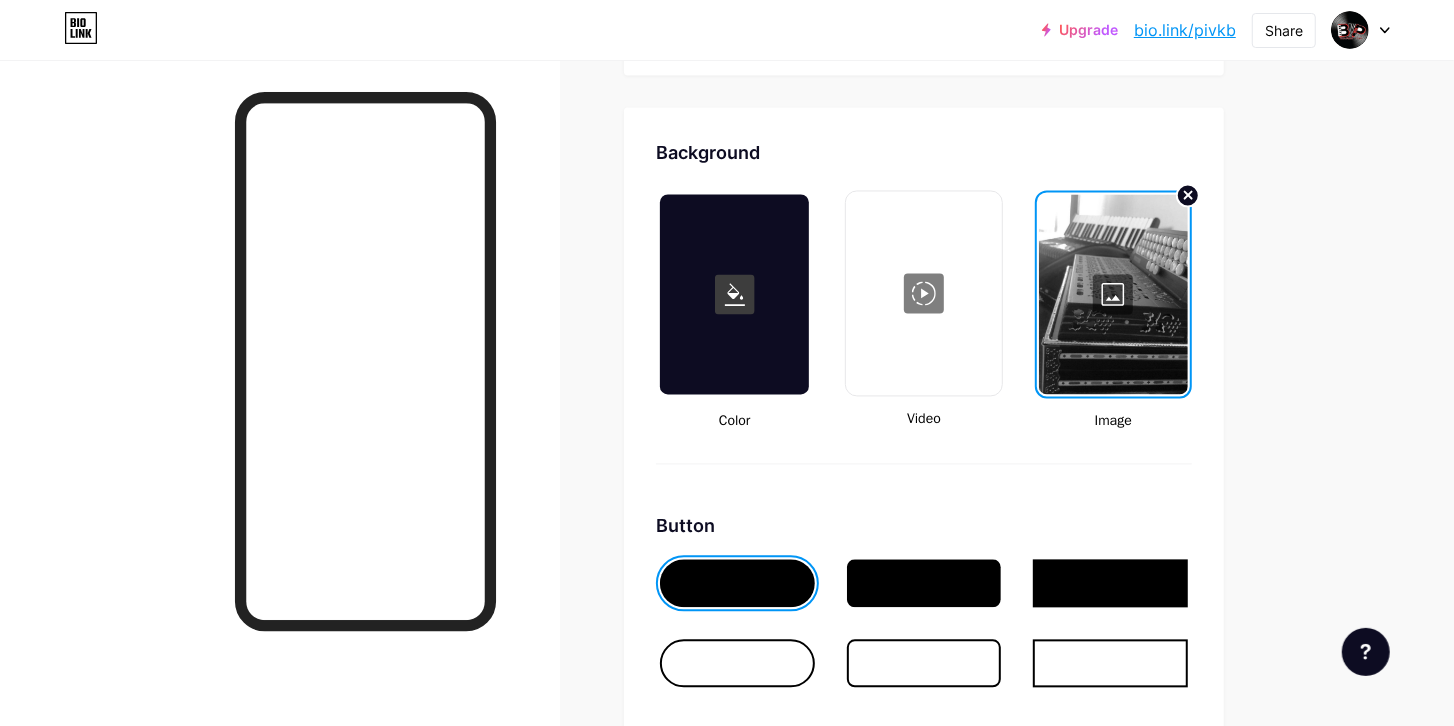 click at bounding box center [734, 294] 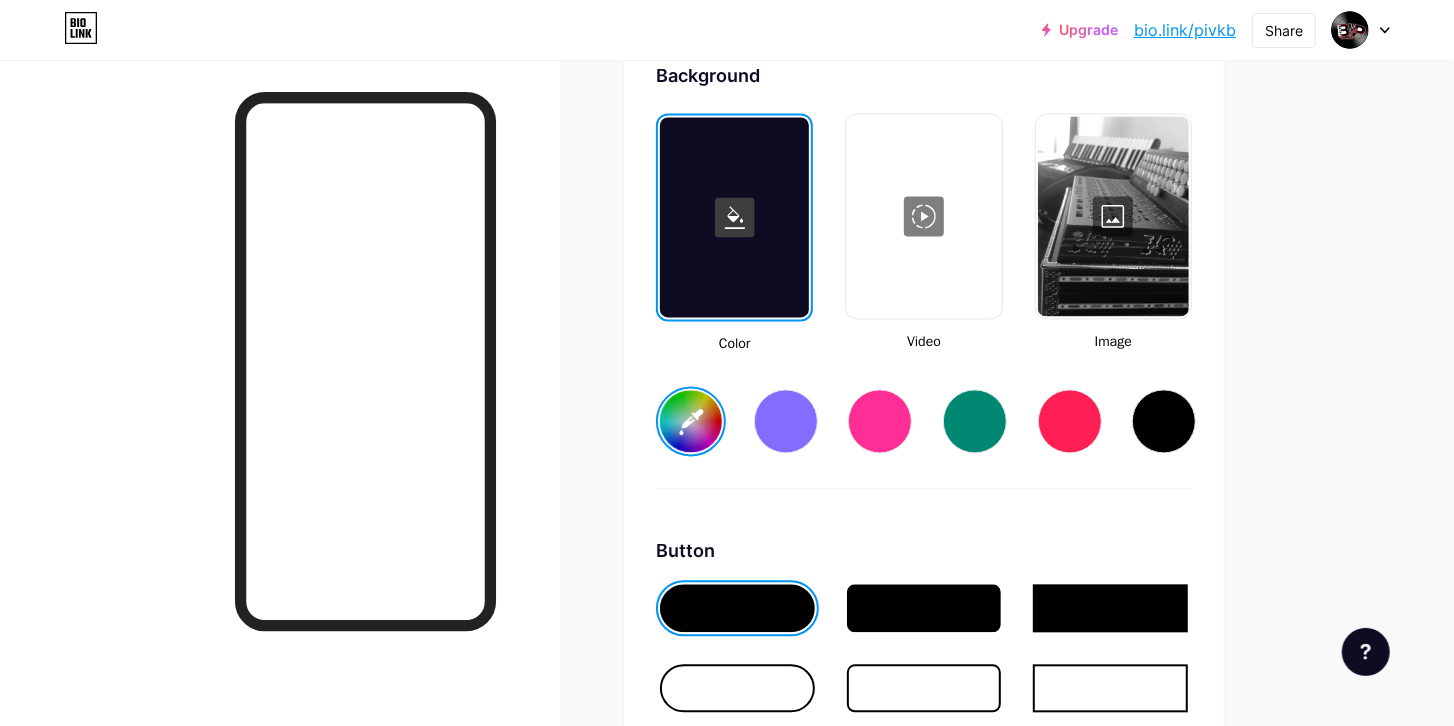 scroll, scrollTop: 2685, scrollLeft: 0, axis: vertical 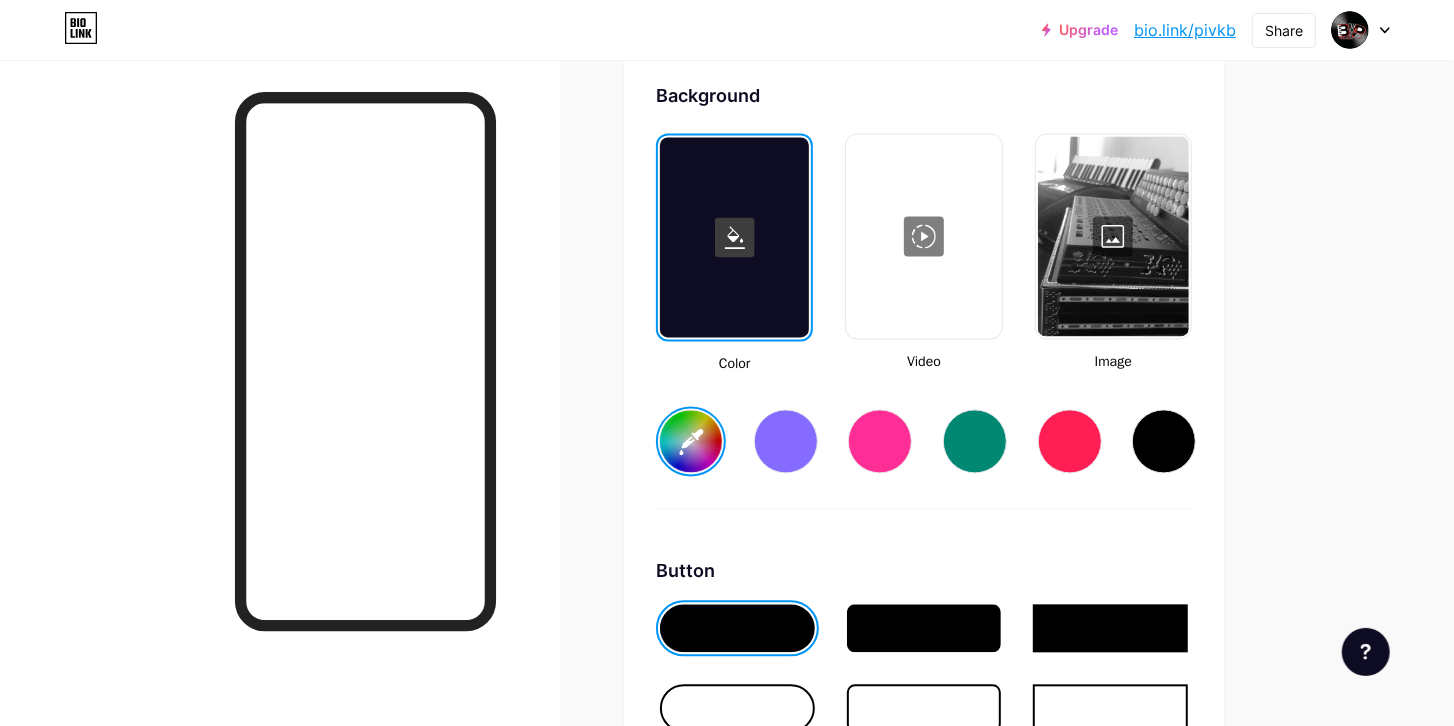 click on "#ffffff" at bounding box center [691, 441] 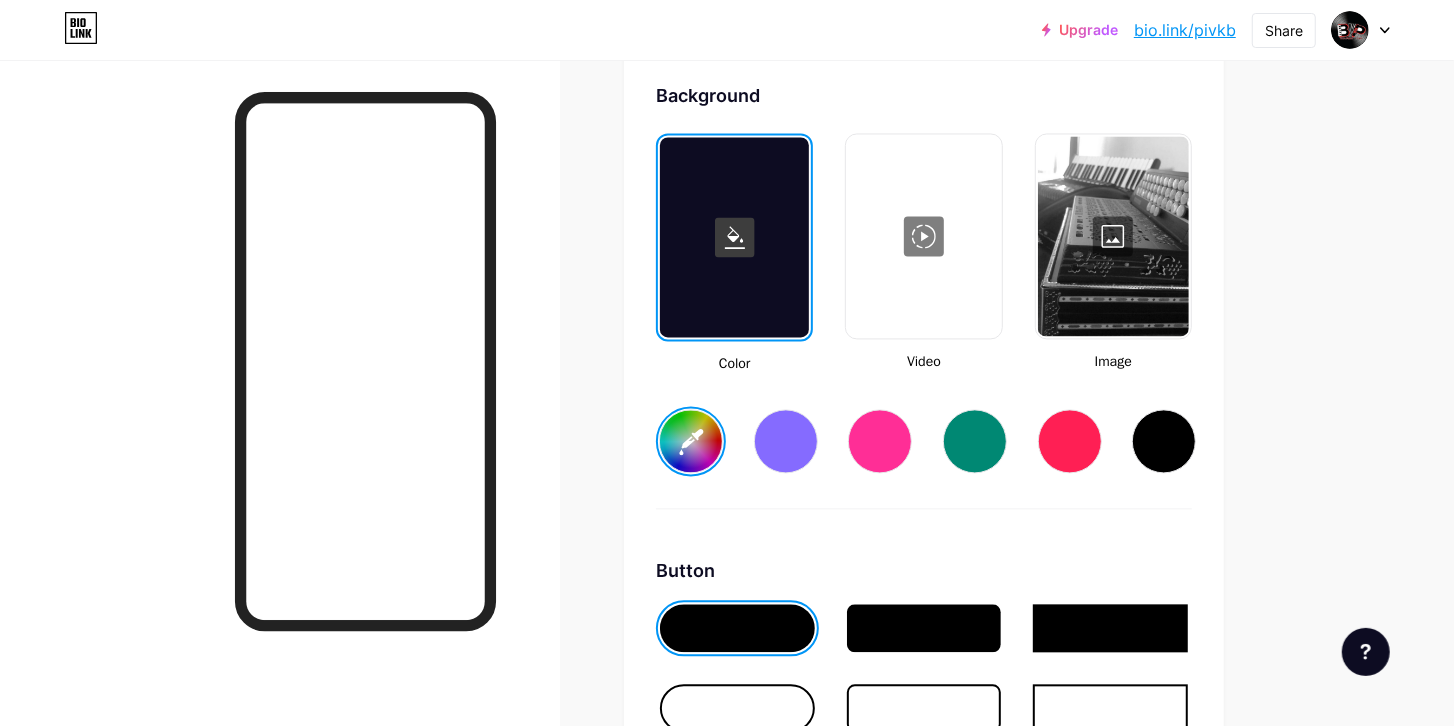 type on "#b3adad" 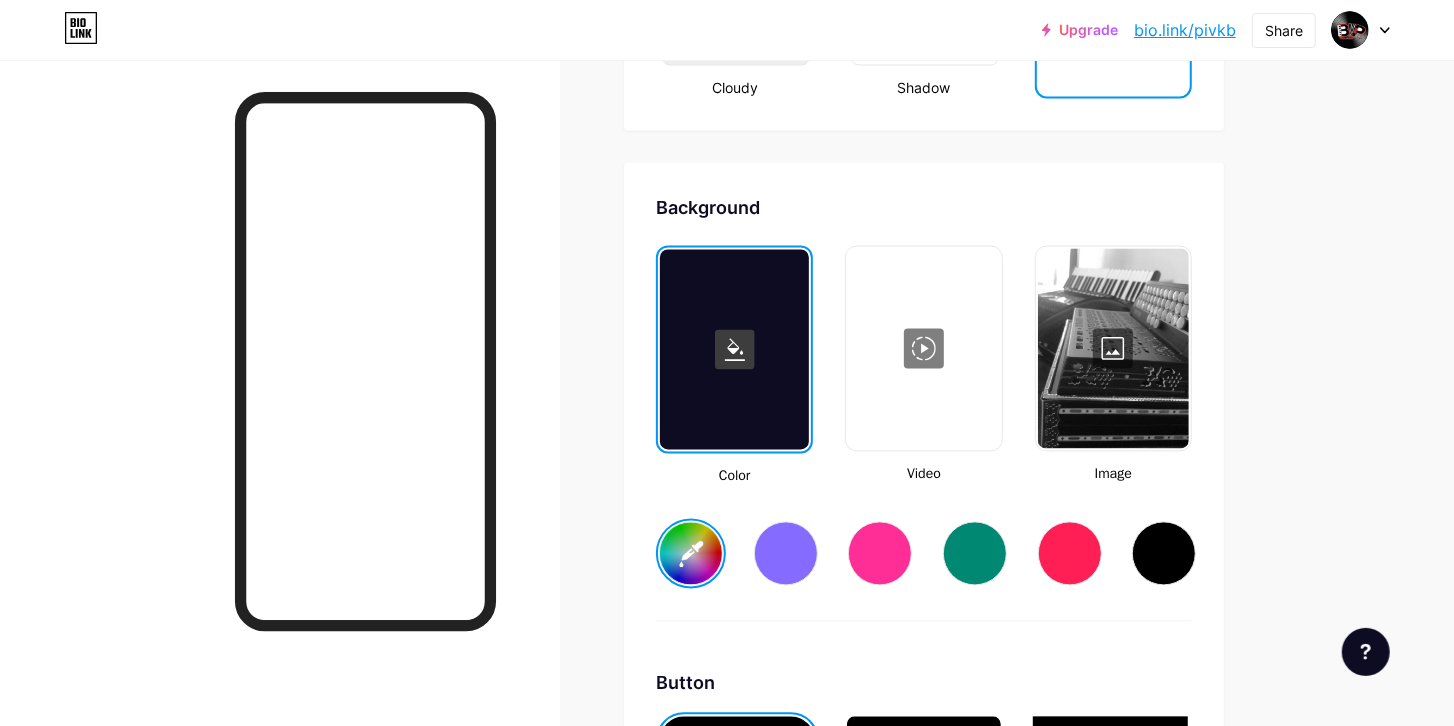 scroll, scrollTop: 2571, scrollLeft: 0, axis: vertical 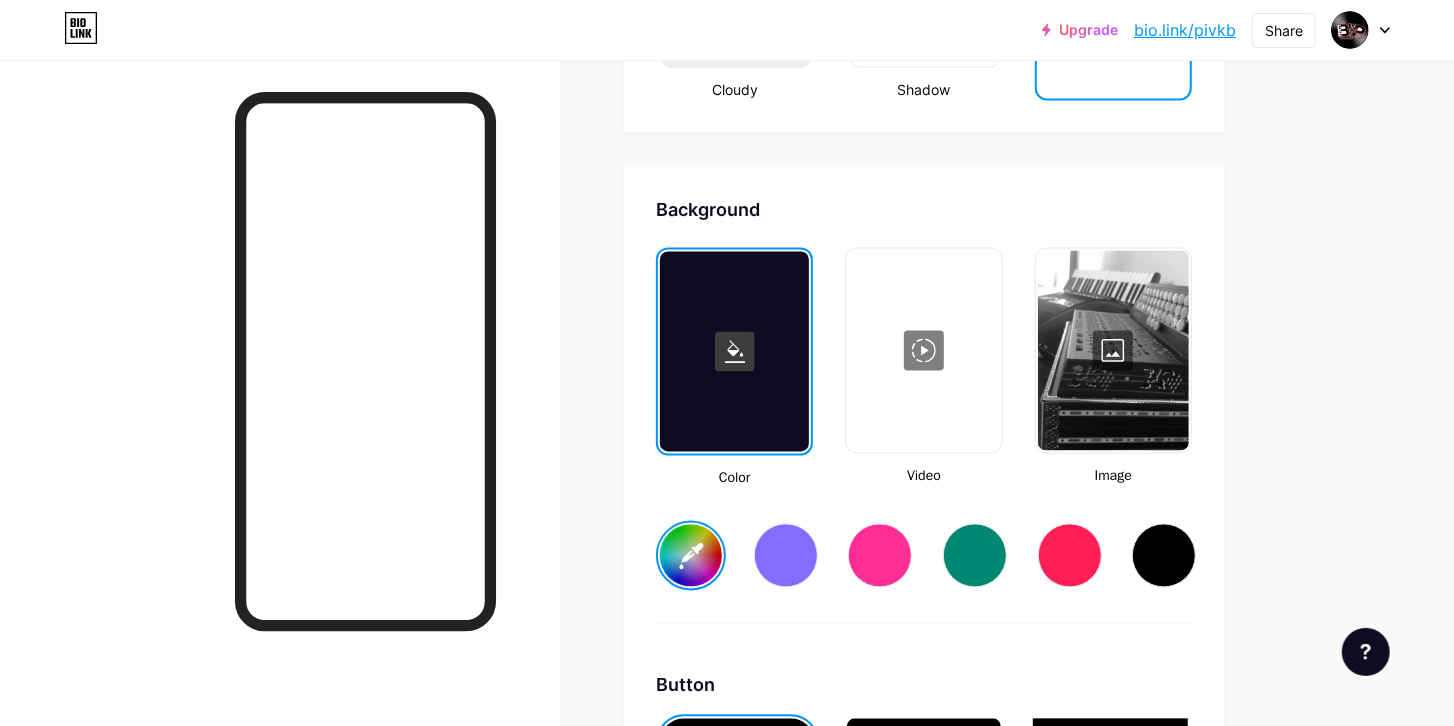 click at bounding box center [1113, 350] 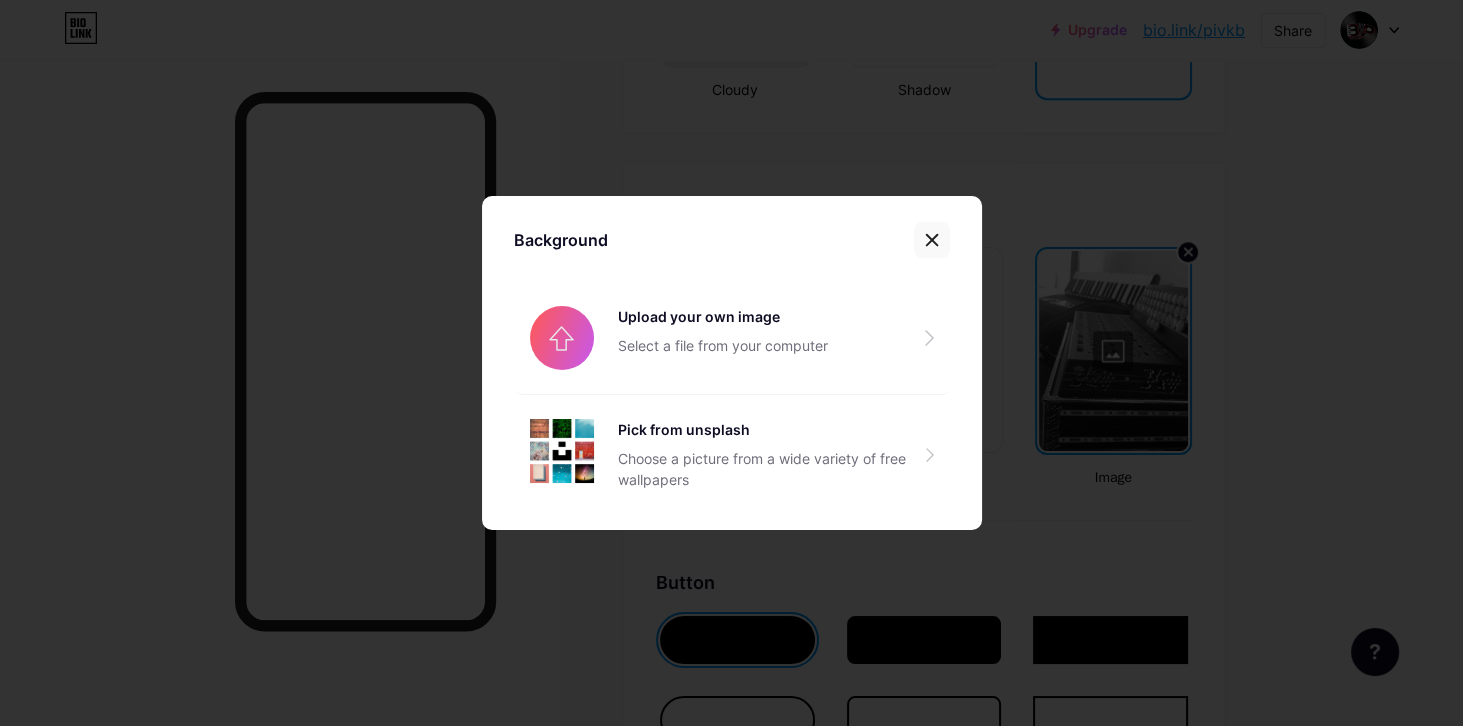 click 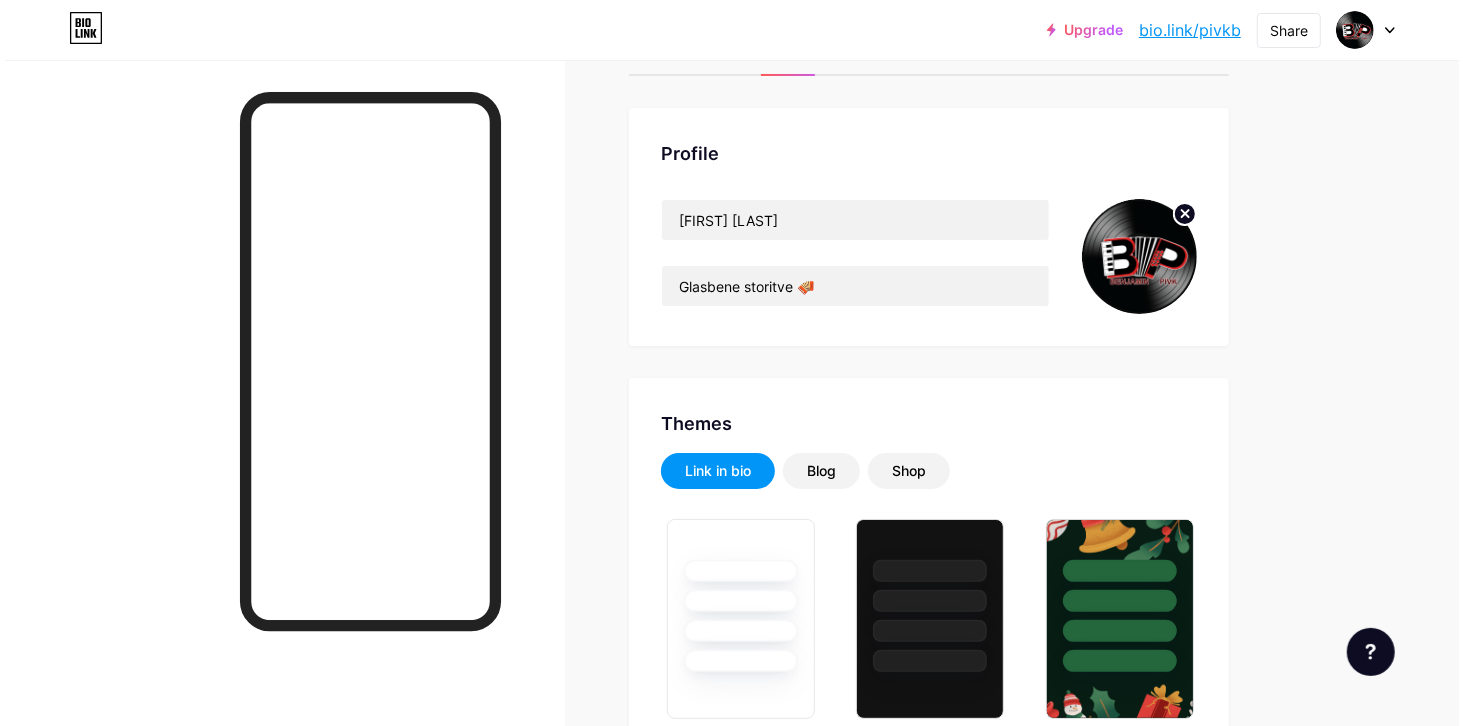 scroll, scrollTop: 0, scrollLeft: 0, axis: both 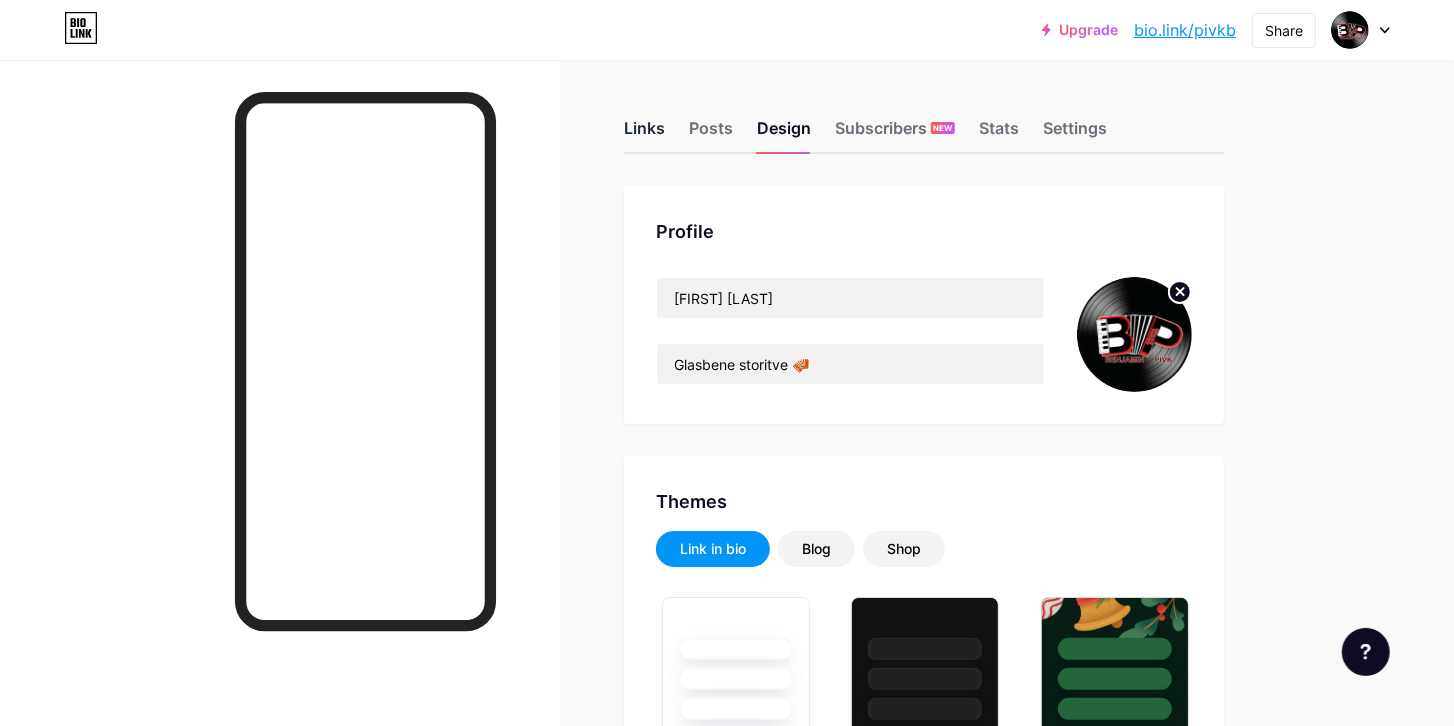 click on "Links" at bounding box center [644, 134] 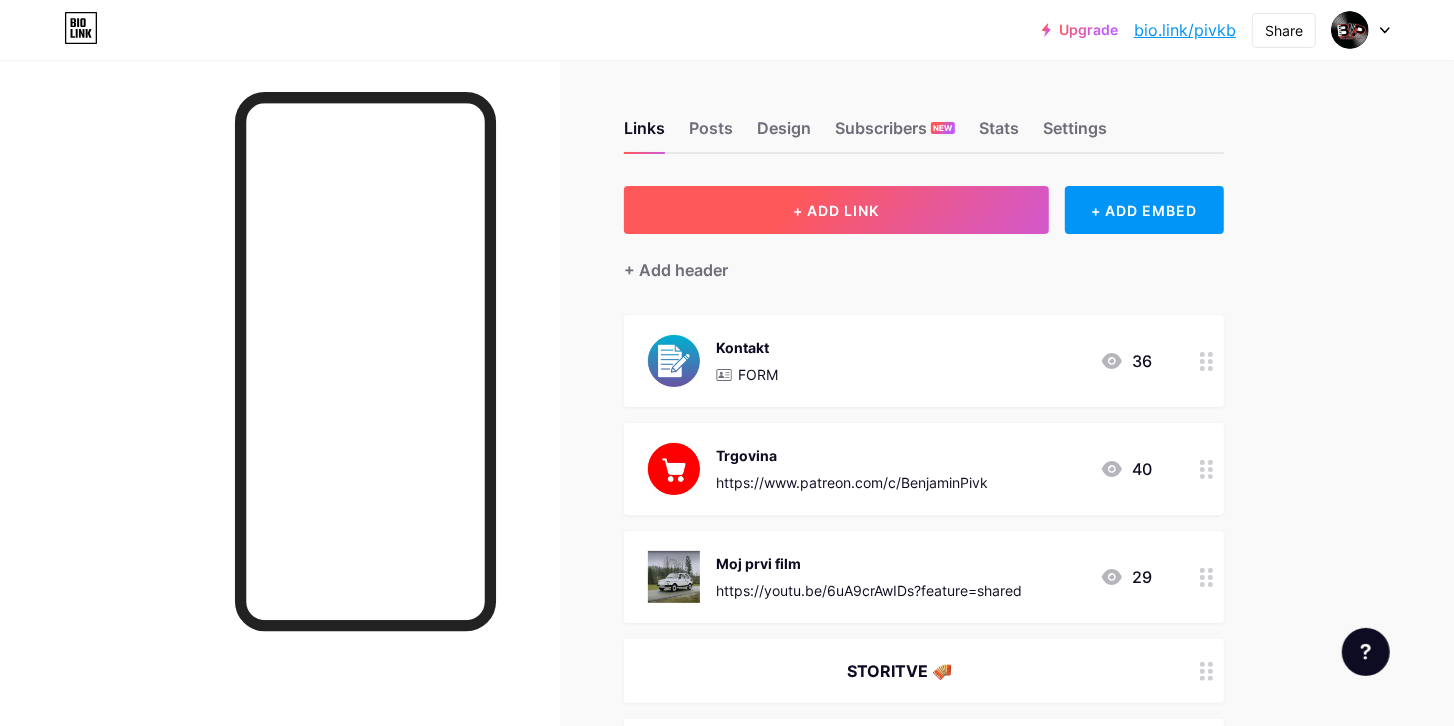 click on "+ ADD LINK" at bounding box center [836, 210] 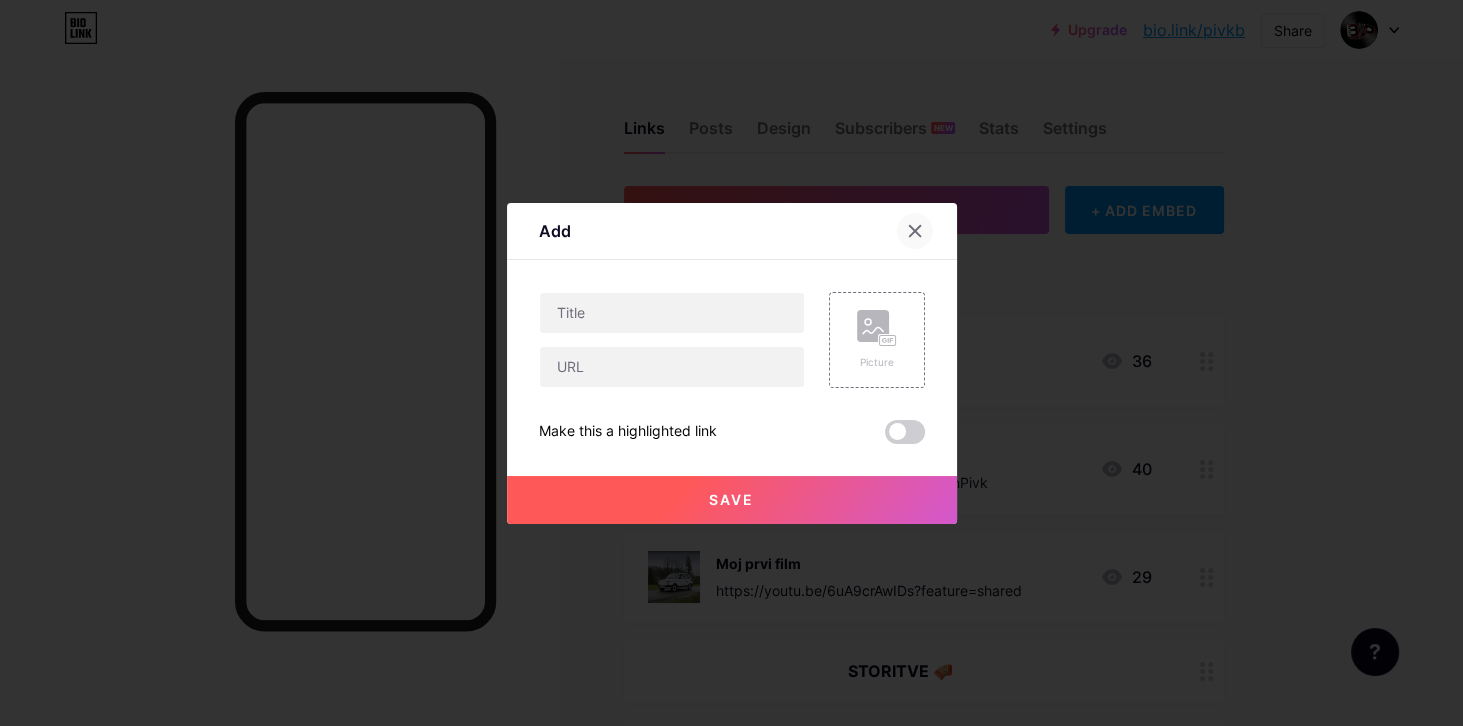 click 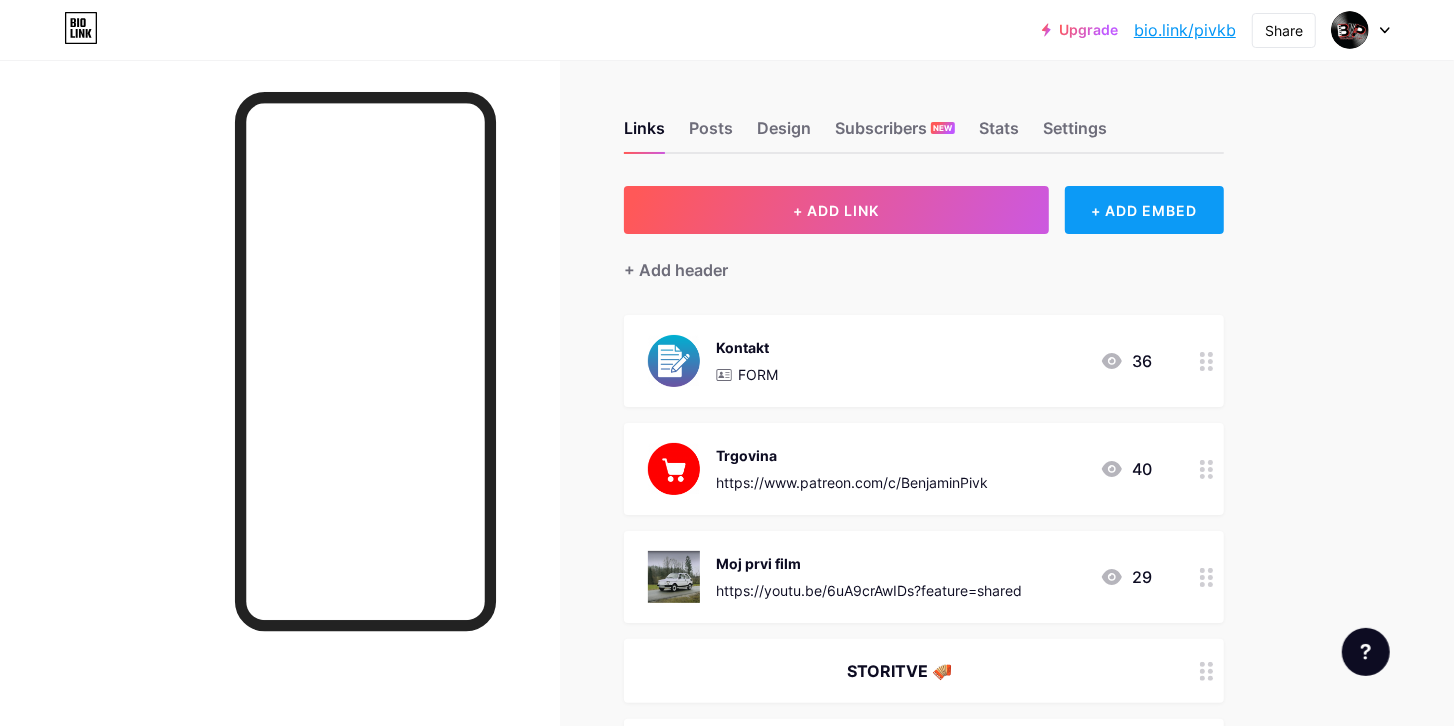 click on "+ ADD EMBED" at bounding box center [1144, 210] 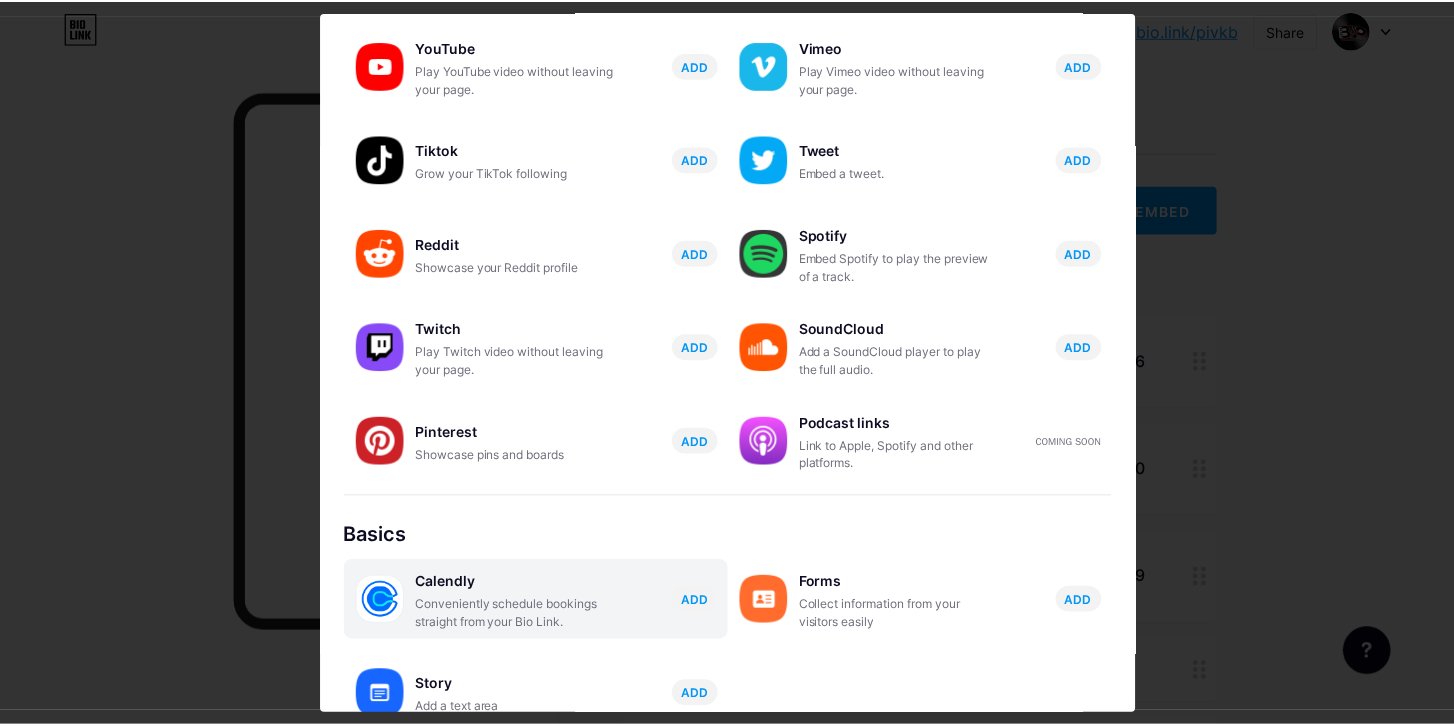 scroll, scrollTop: 0, scrollLeft: 0, axis: both 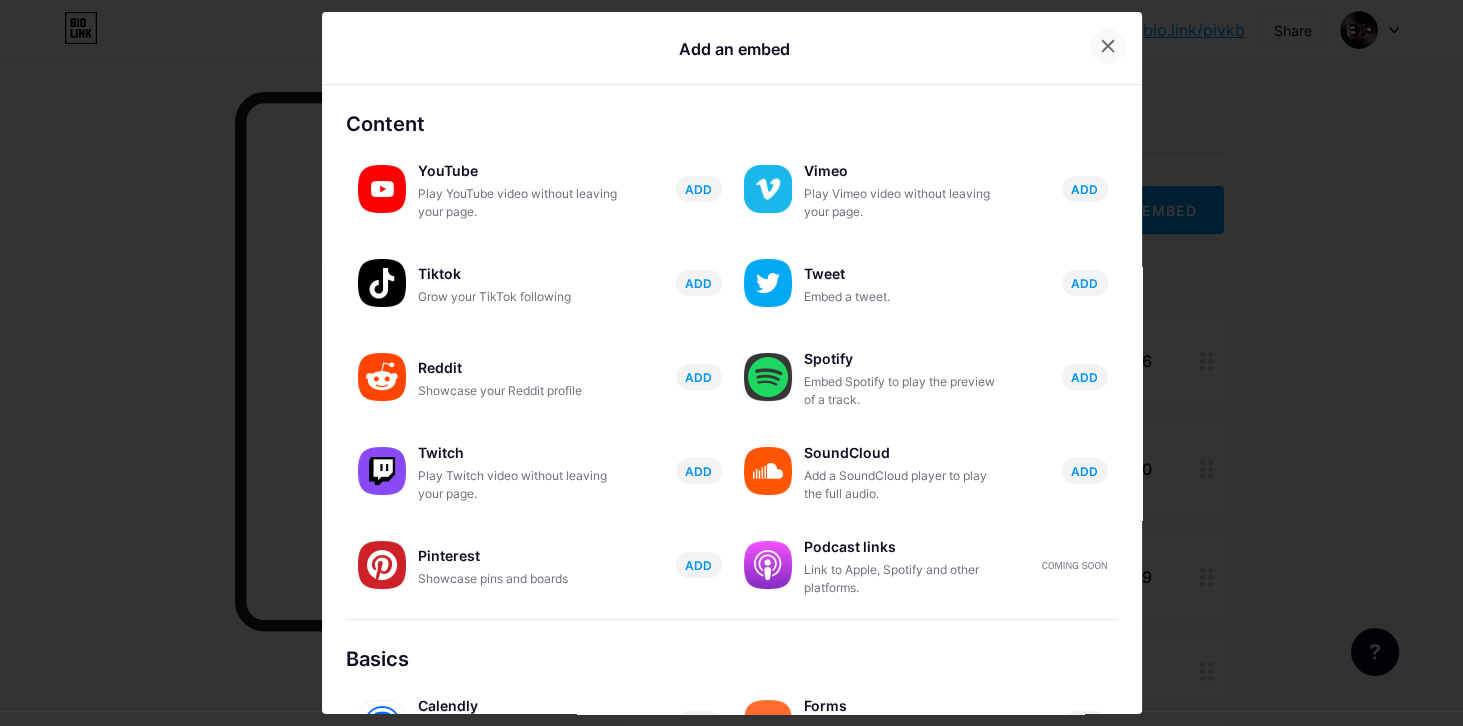 click 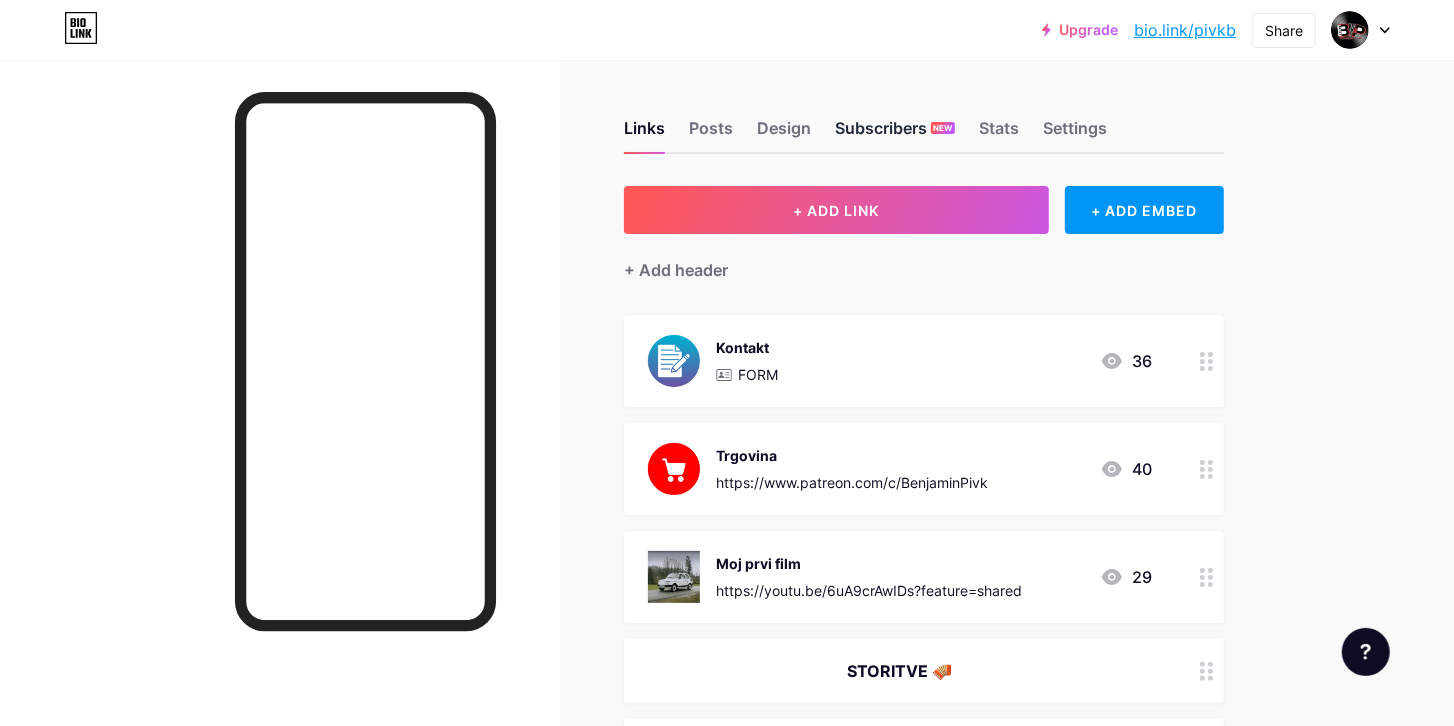 click on "Subscribers
NEW" at bounding box center (895, 134) 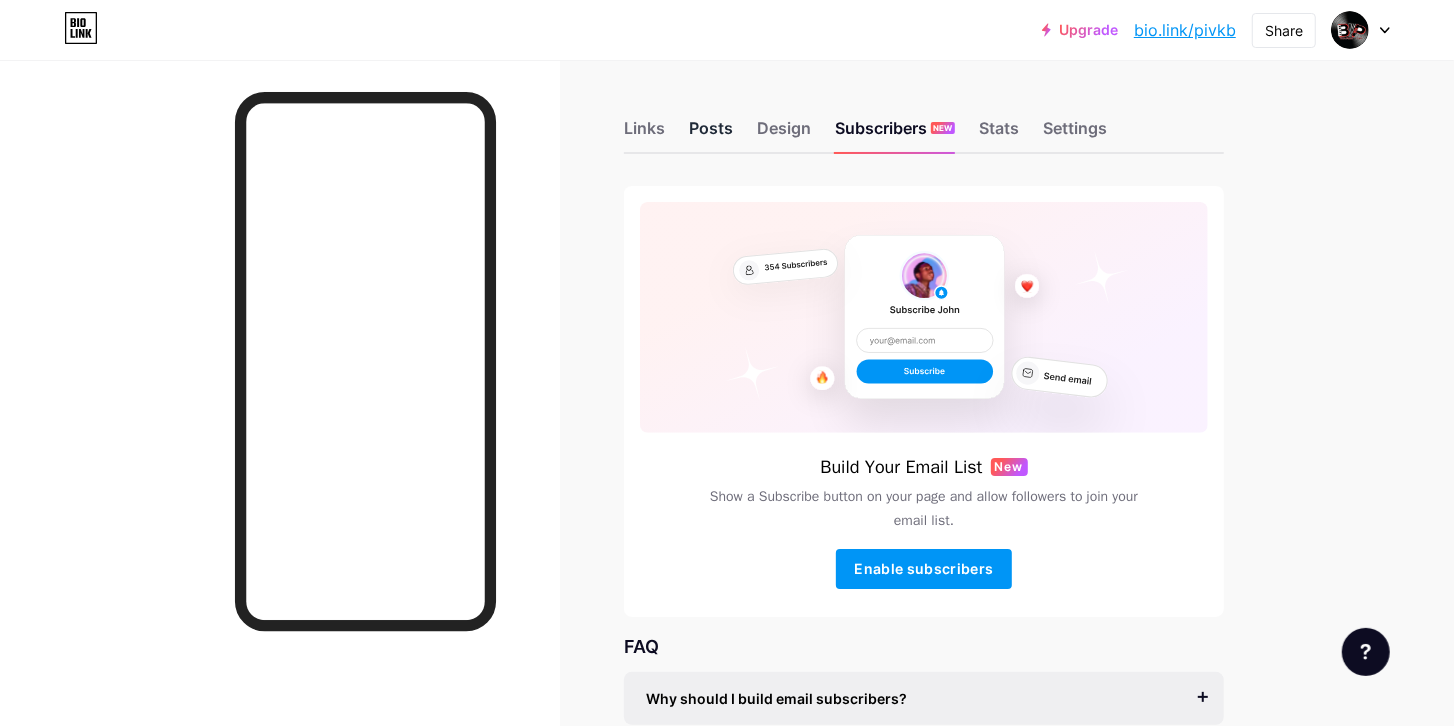 click on "Posts" at bounding box center [711, 134] 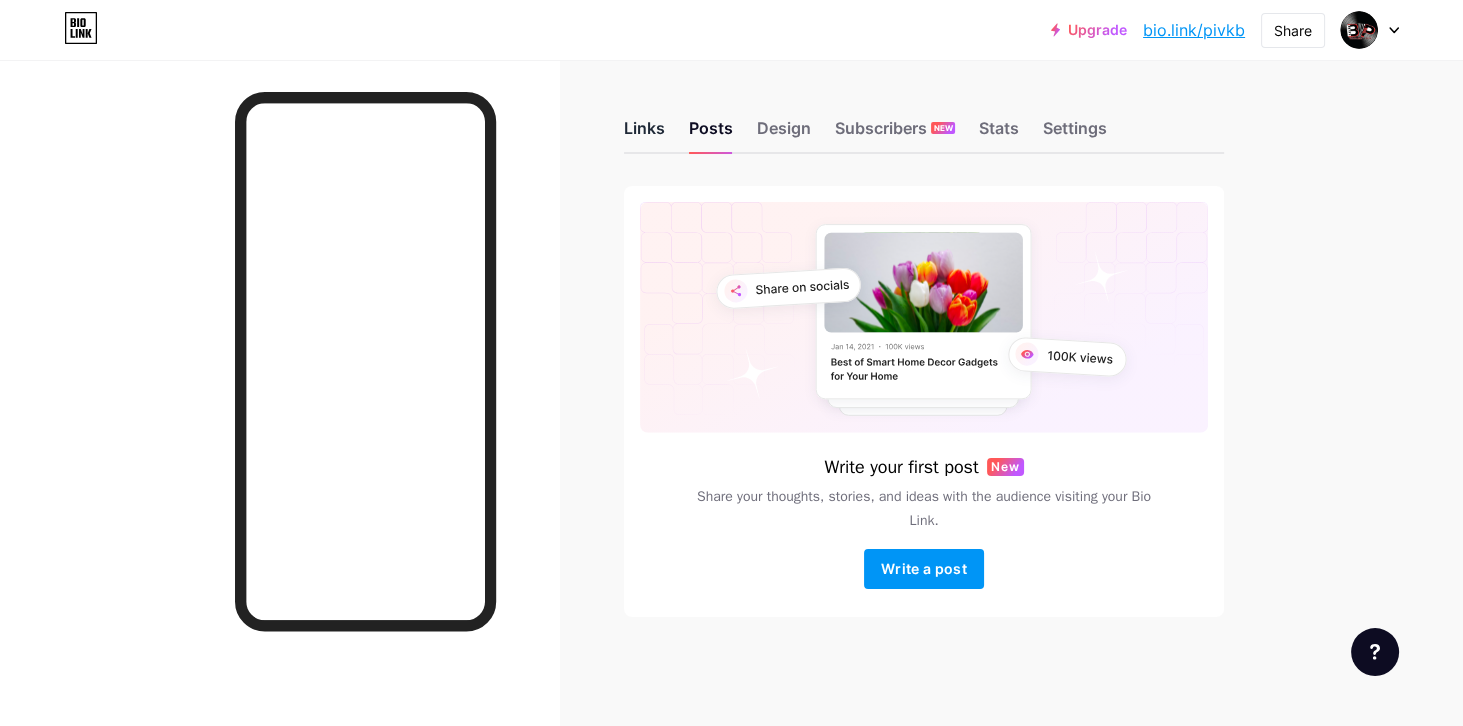 click on "Links" at bounding box center (644, 134) 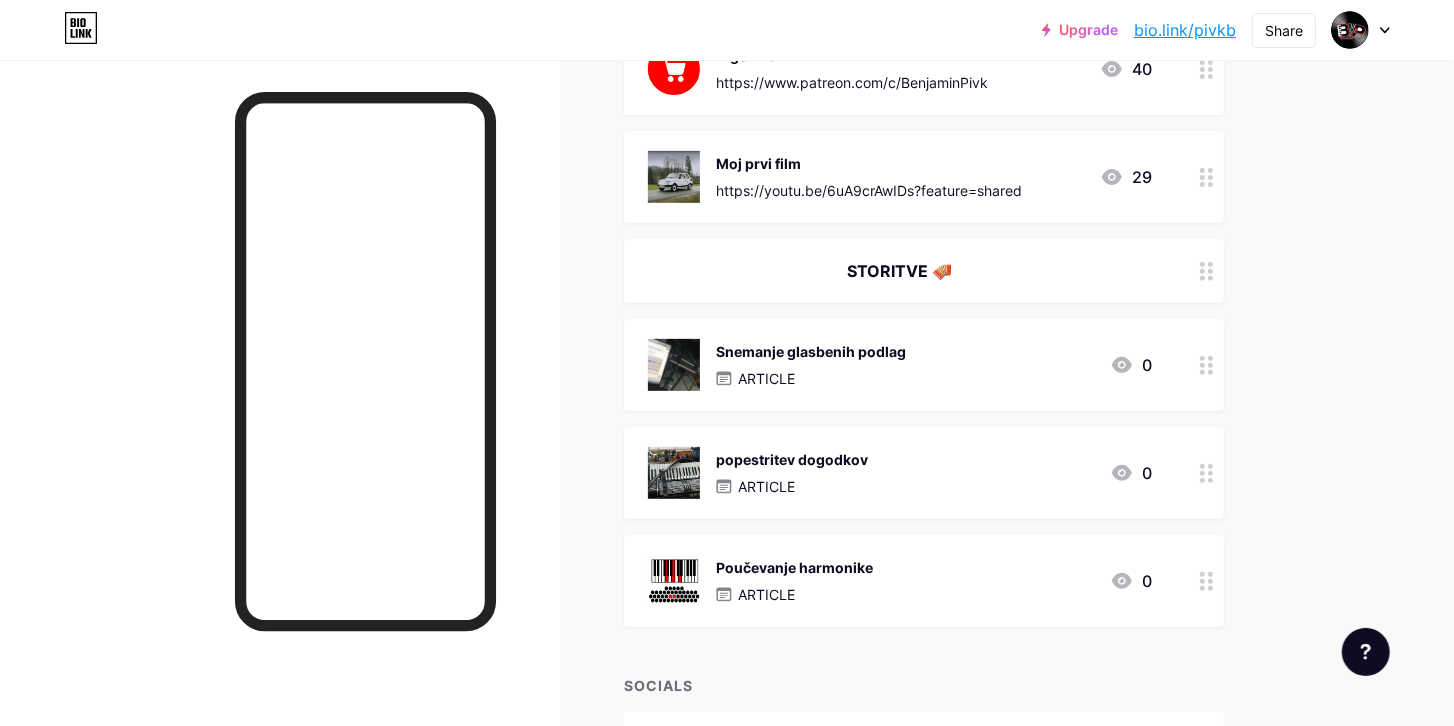 scroll, scrollTop: 0, scrollLeft: 0, axis: both 